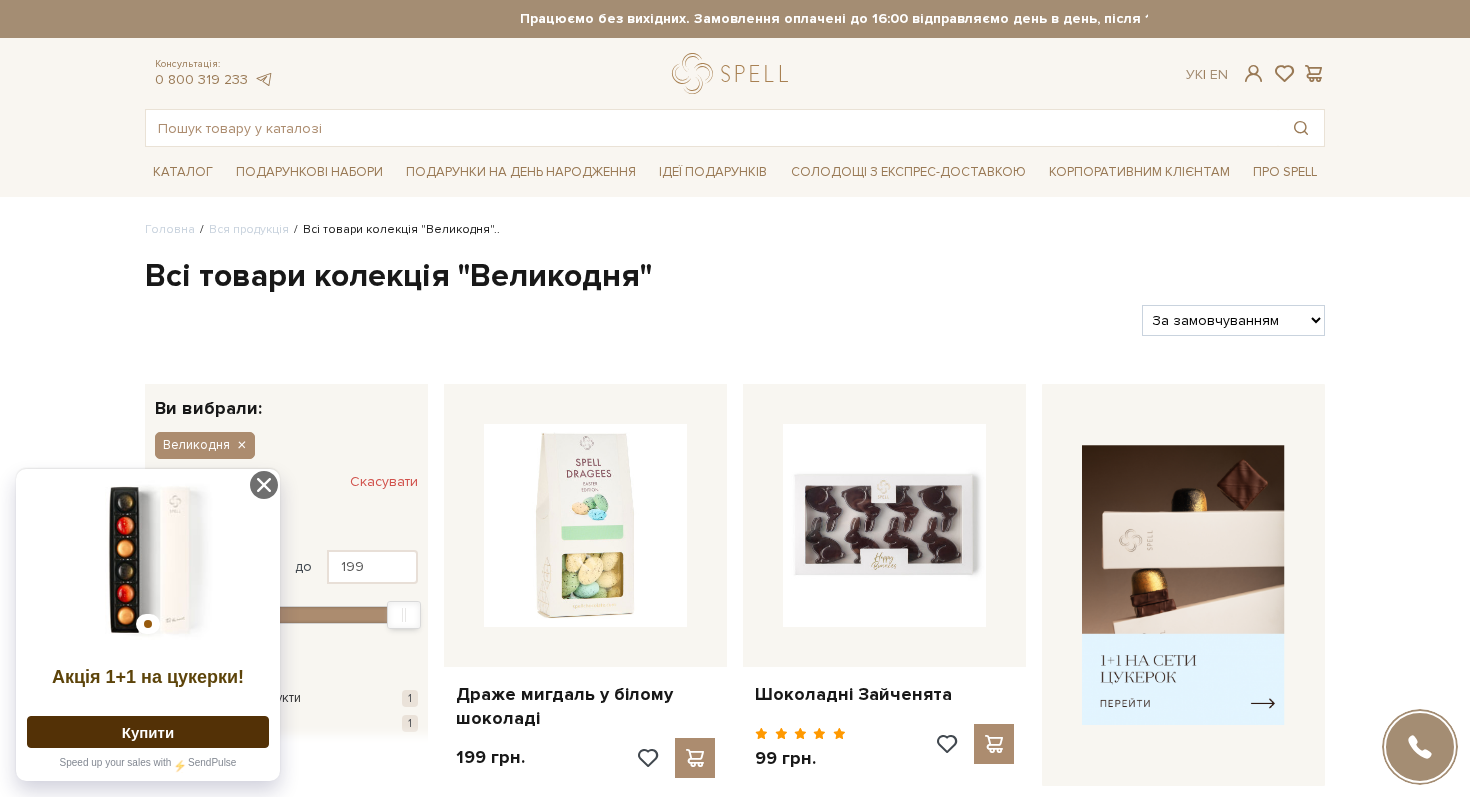 scroll, scrollTop: 0, scrollLeft: 0, axis: both 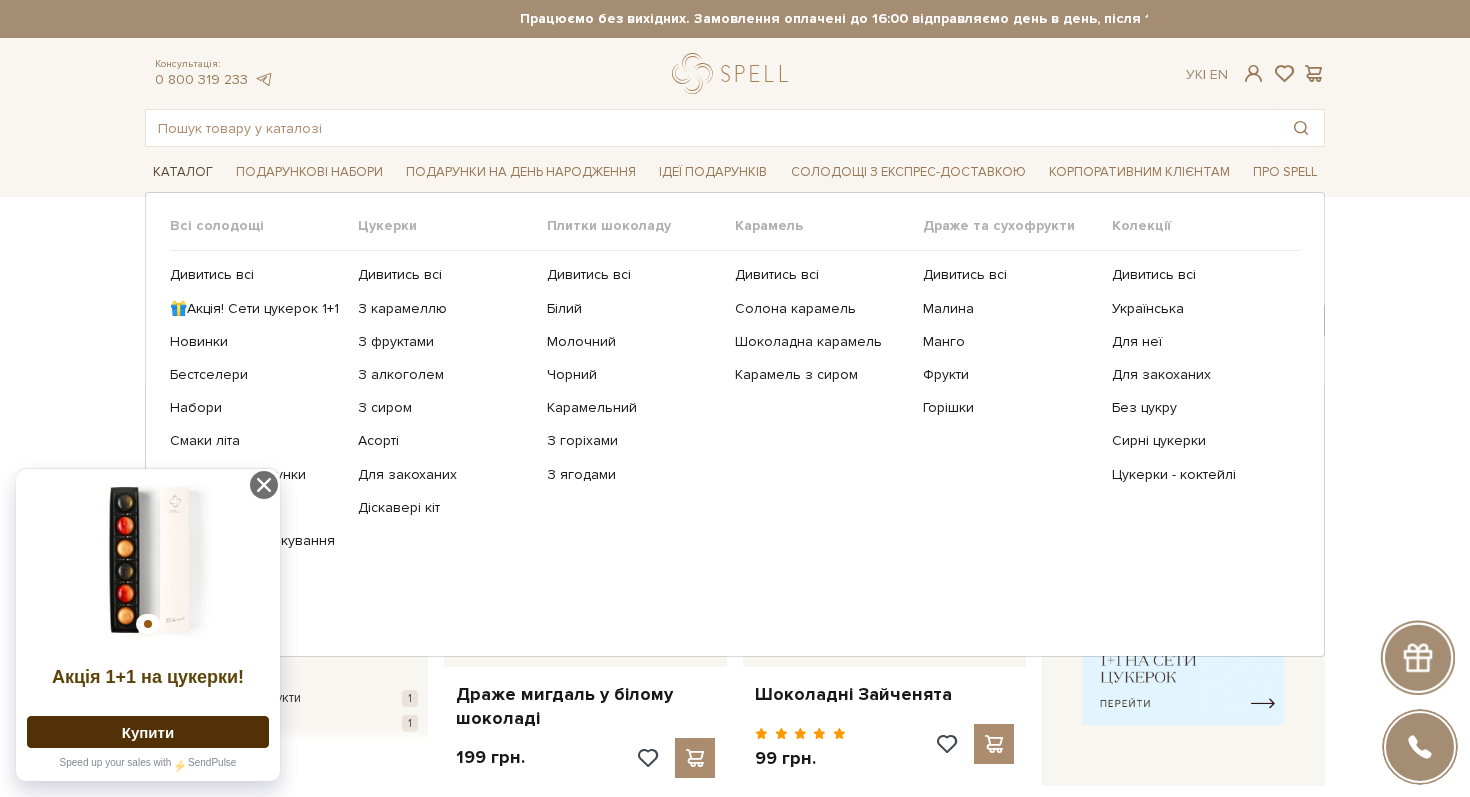 click on "Каталог" at bounding box center (183, 172) 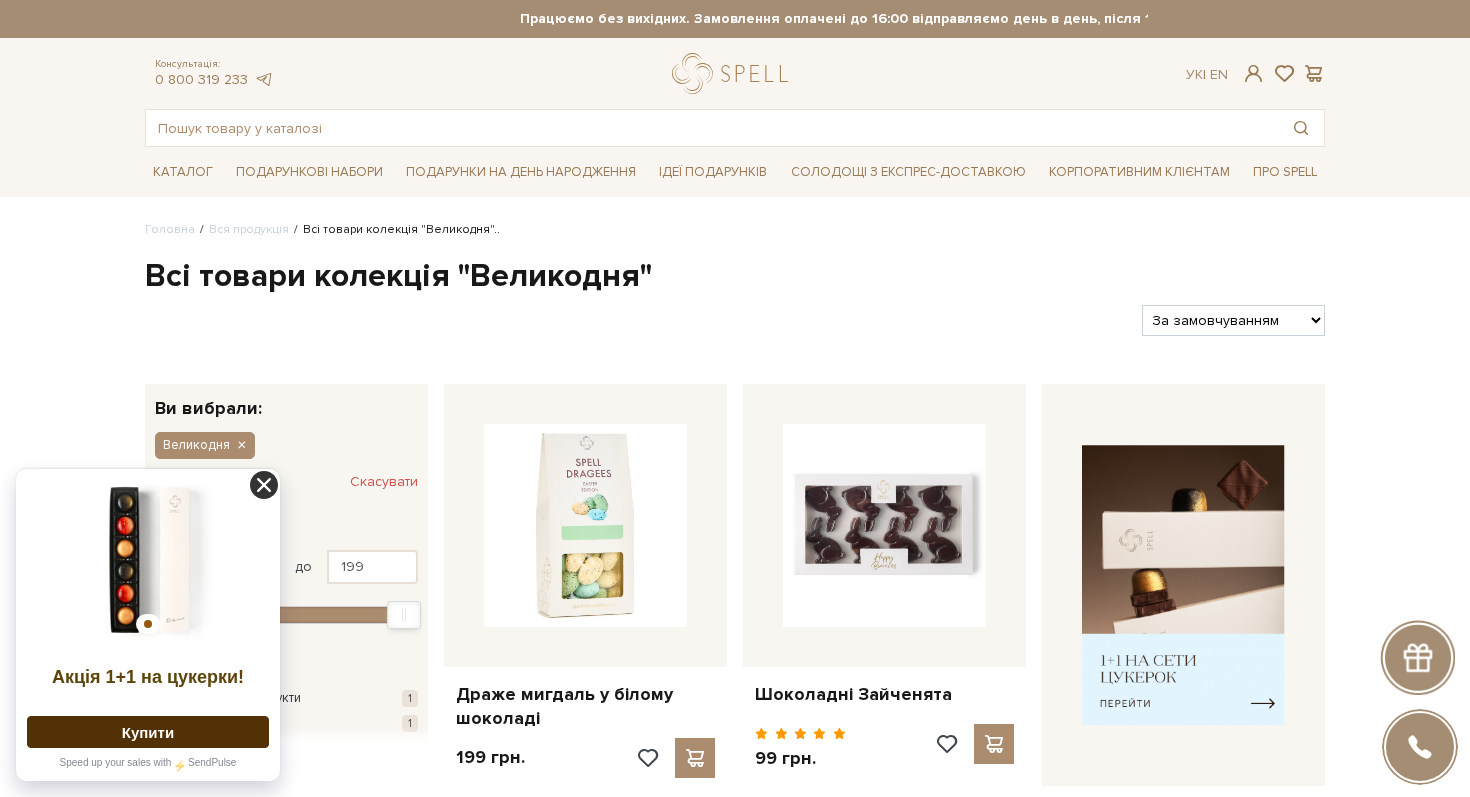 click 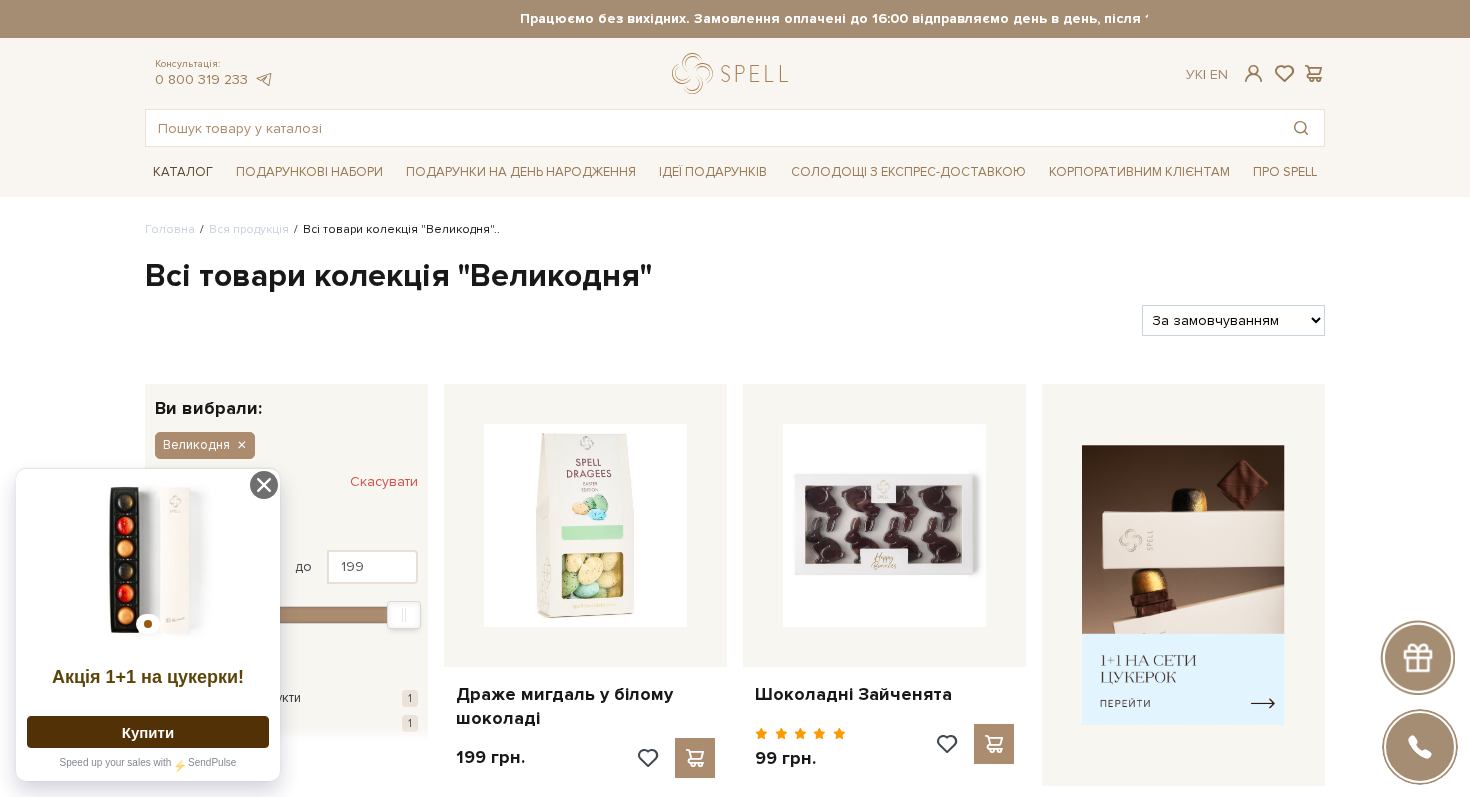 click on "Каталог" at bounding box center [183, 172] 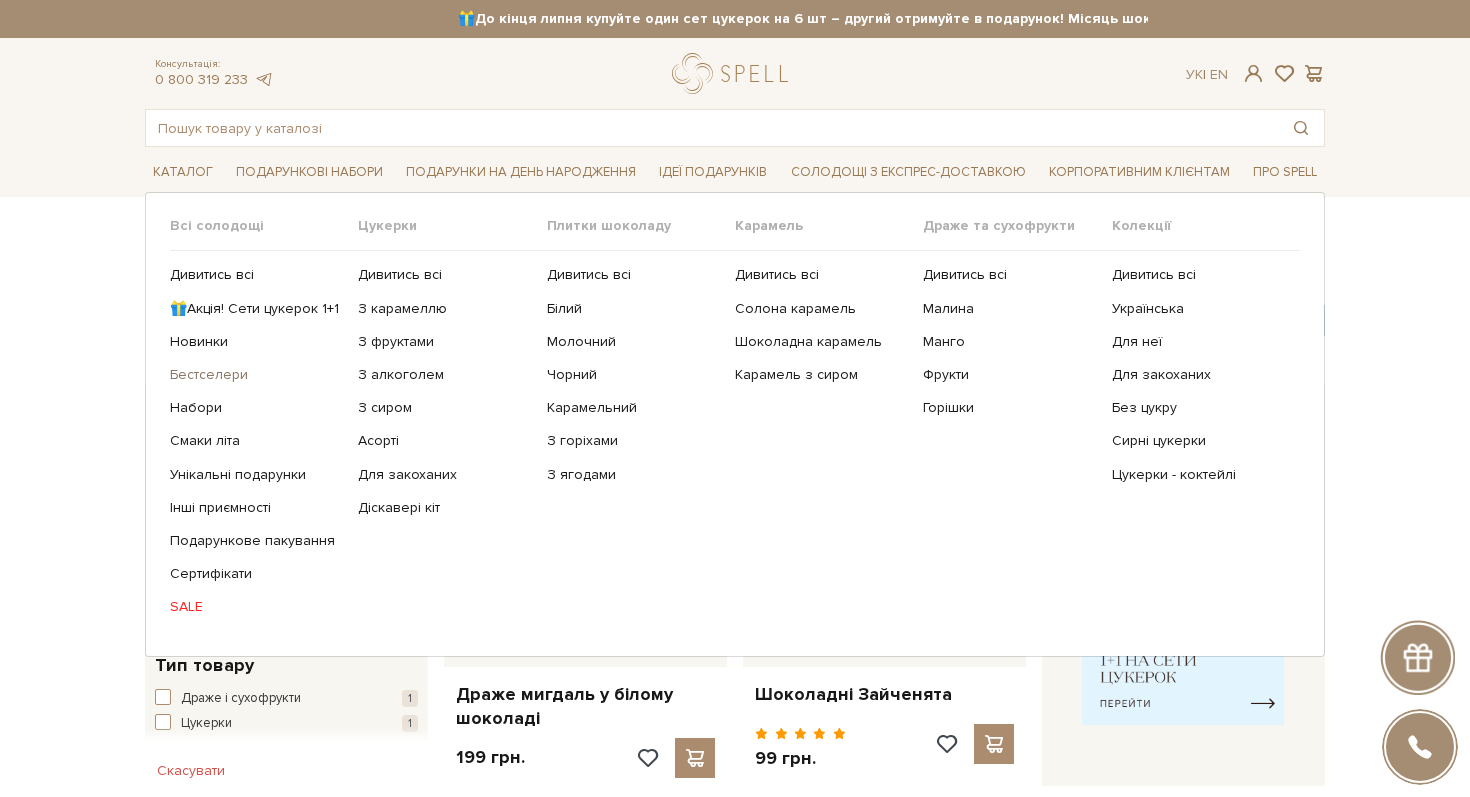 click on "Бестселери" at bounding box center (256, 375) 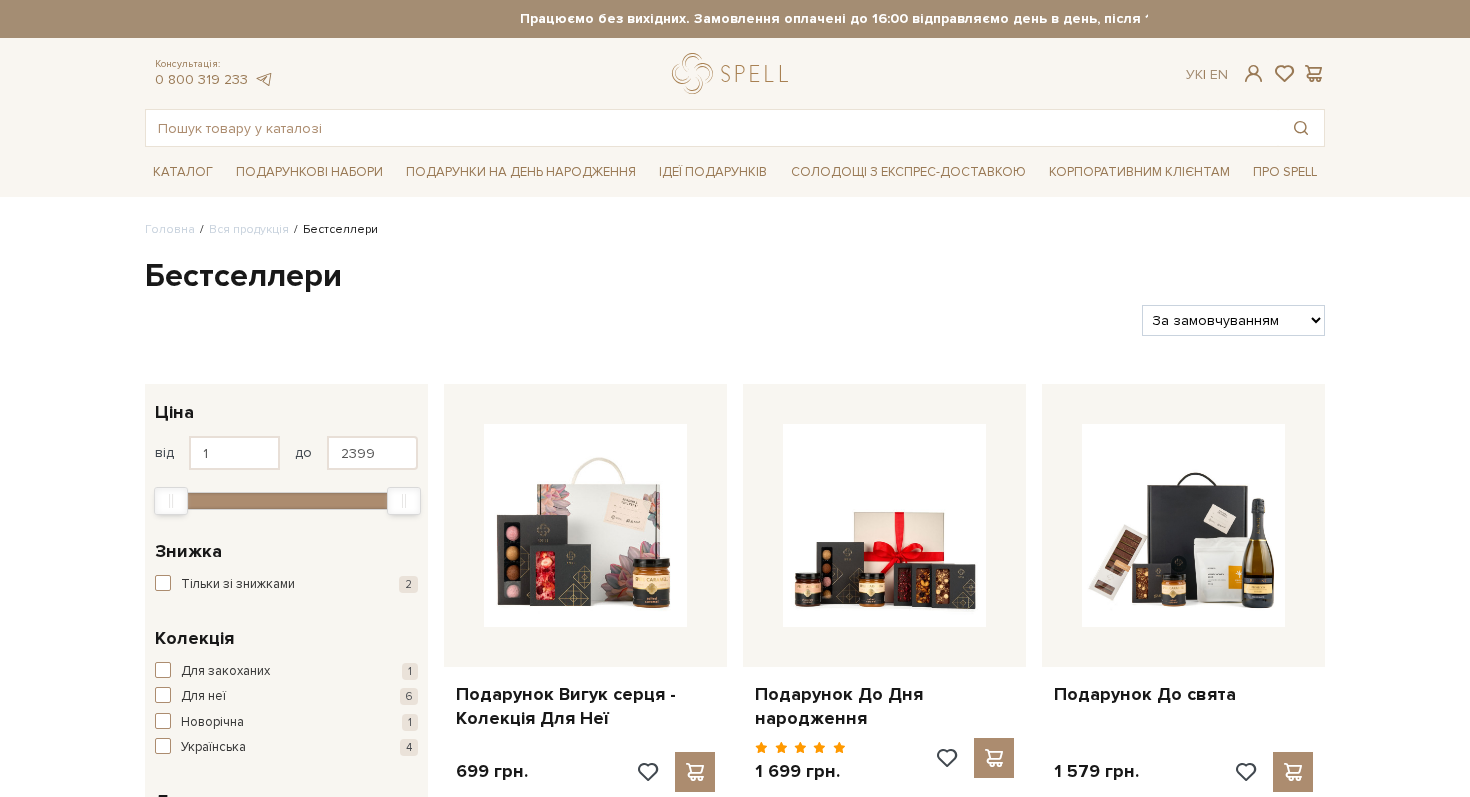 scroll, scrollTop: 0, scrollLeft: 0, axis: both 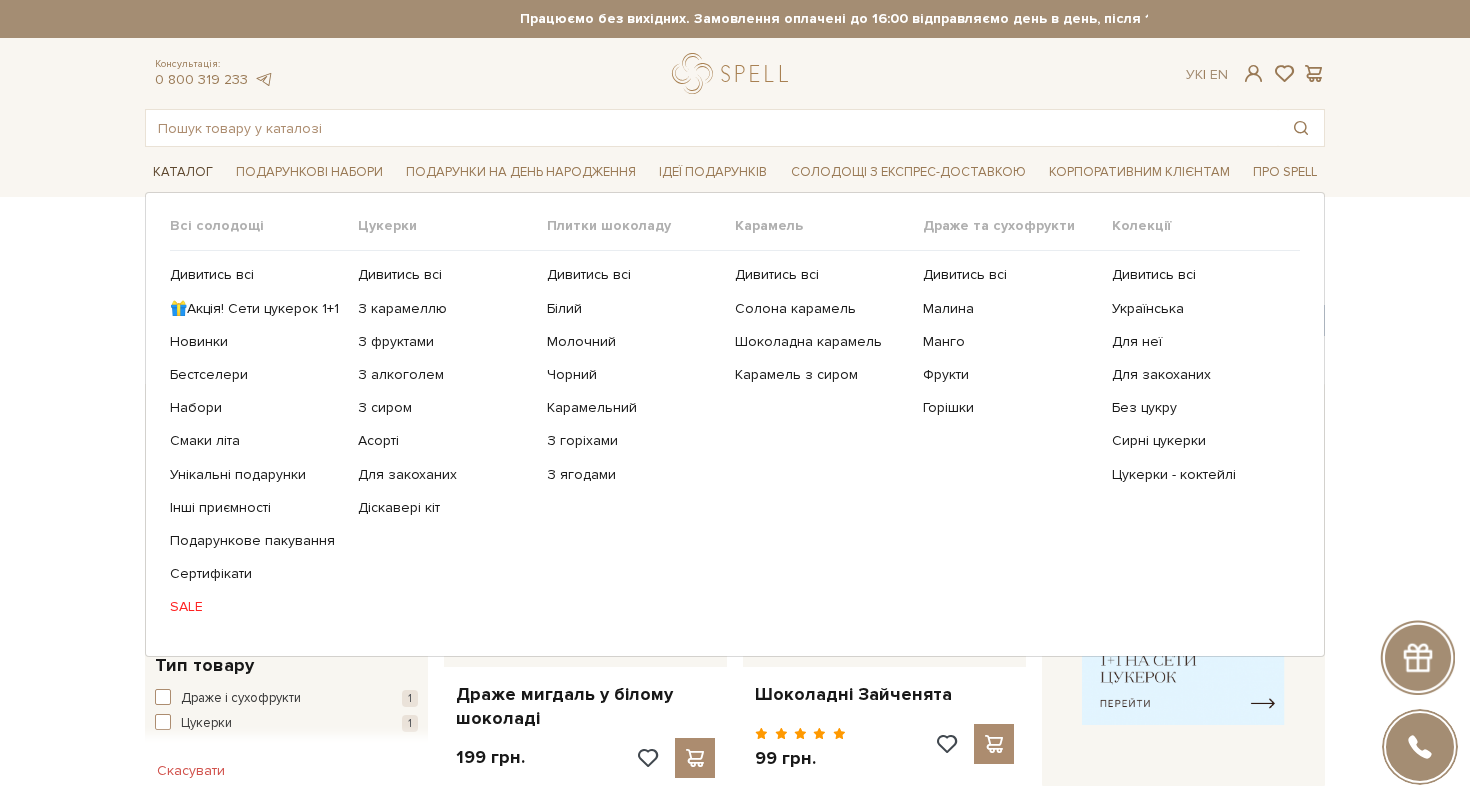 click on "Каталог" at bounding box center [183, 172] 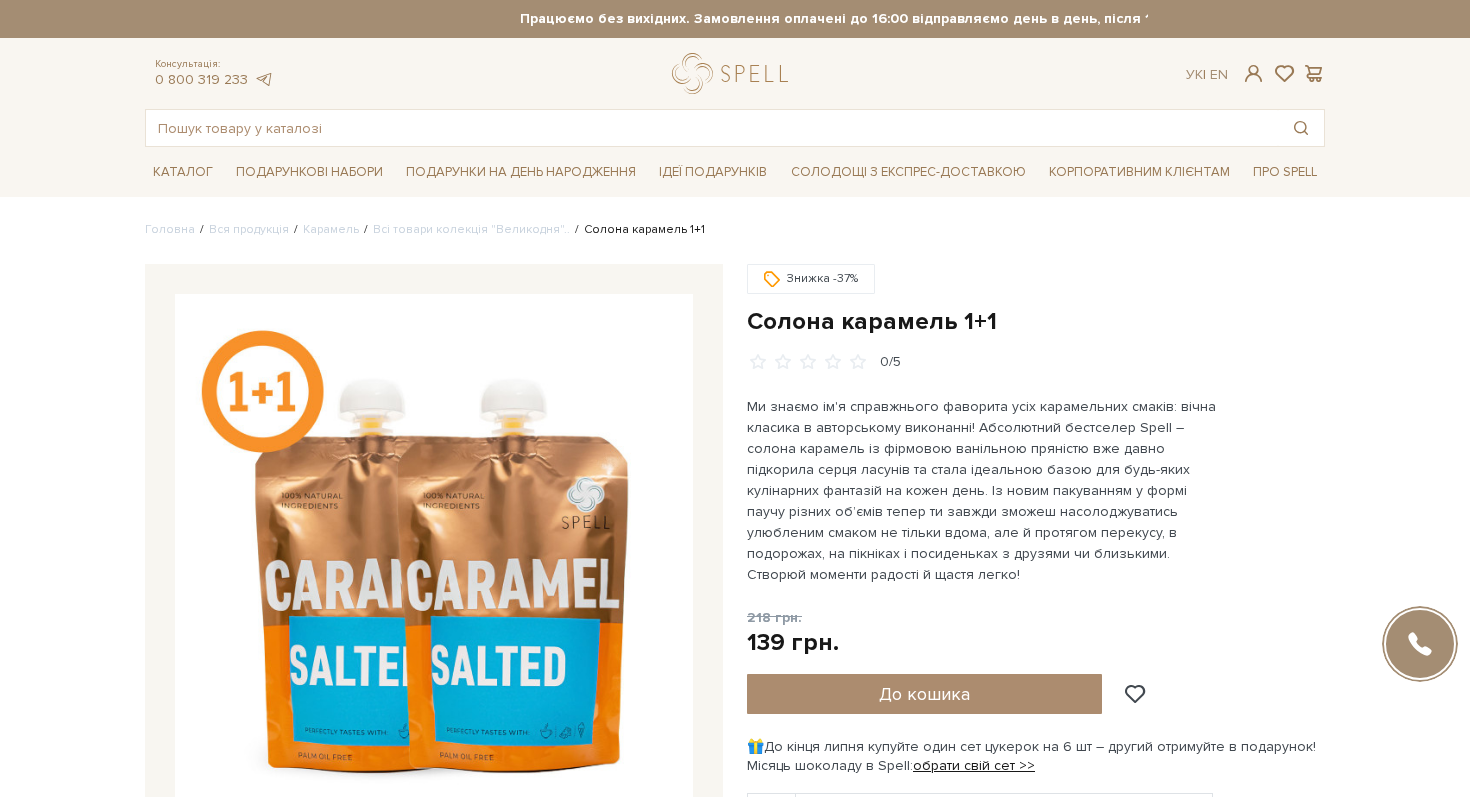 scroll, scrollTop: 0, scrollLeft: 0, axis: both 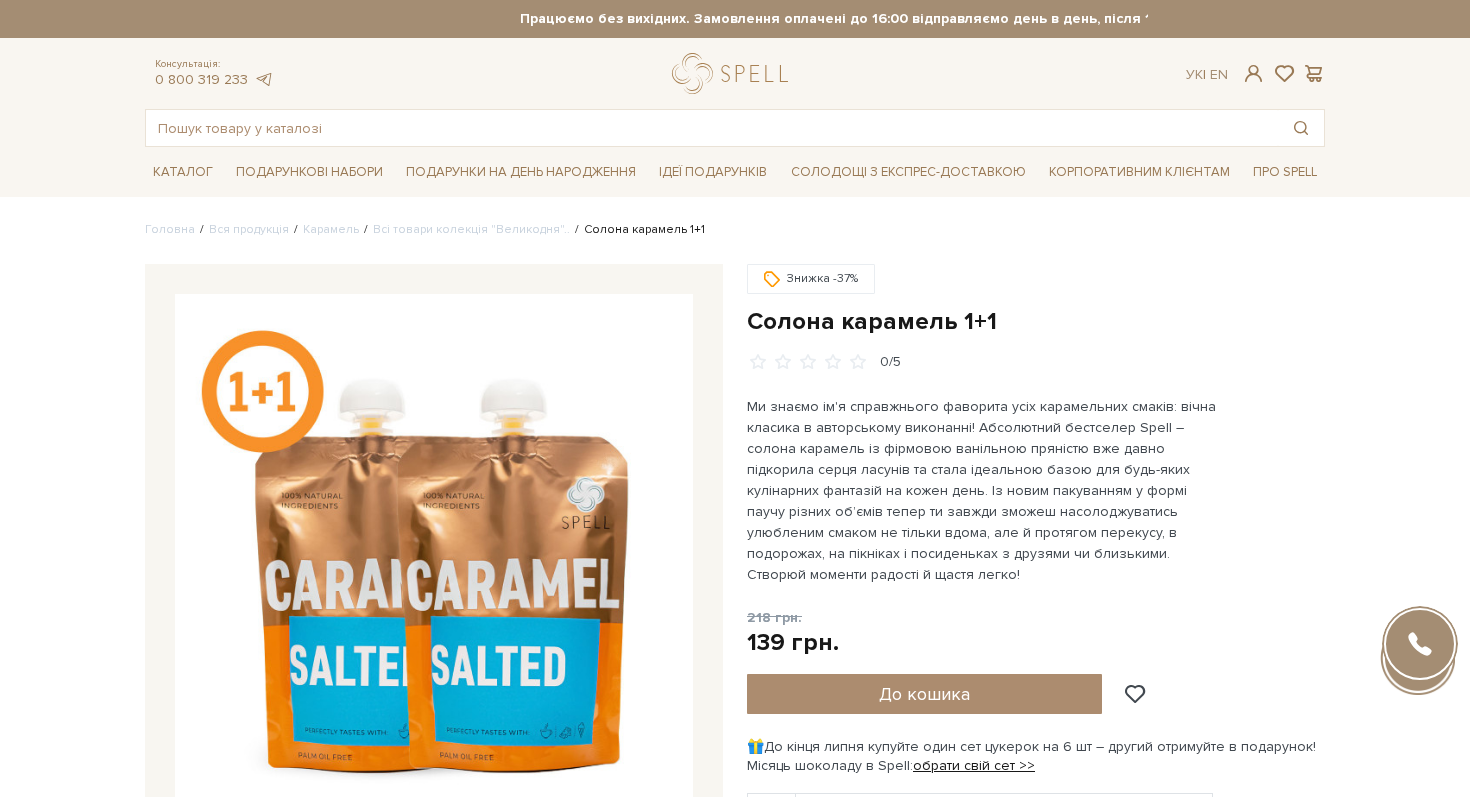 click on "Солона карамель 1+1" at bounding box center [1036, 321] 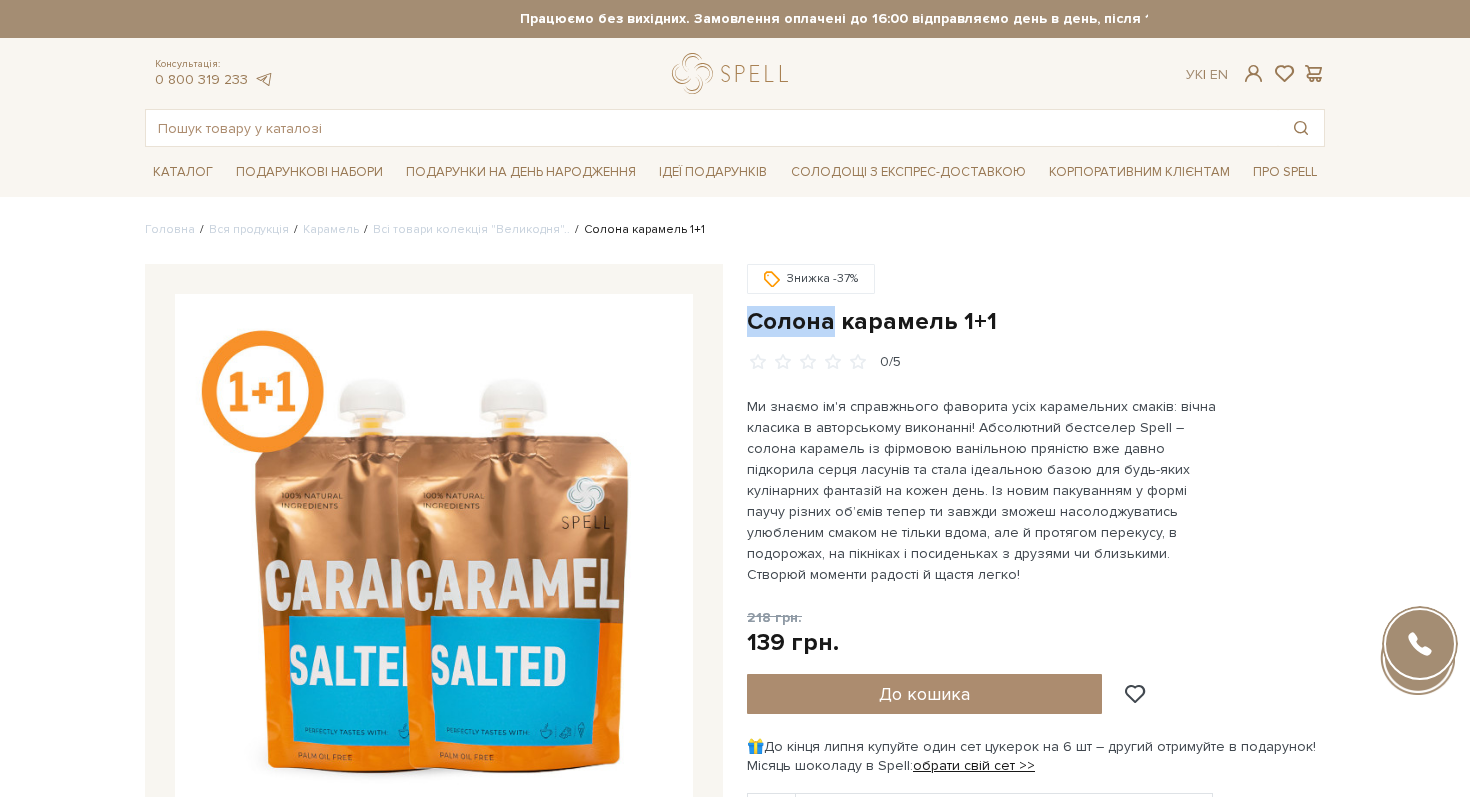 click on "Солона карамель 1+1" at bounding box center [1036, 321] 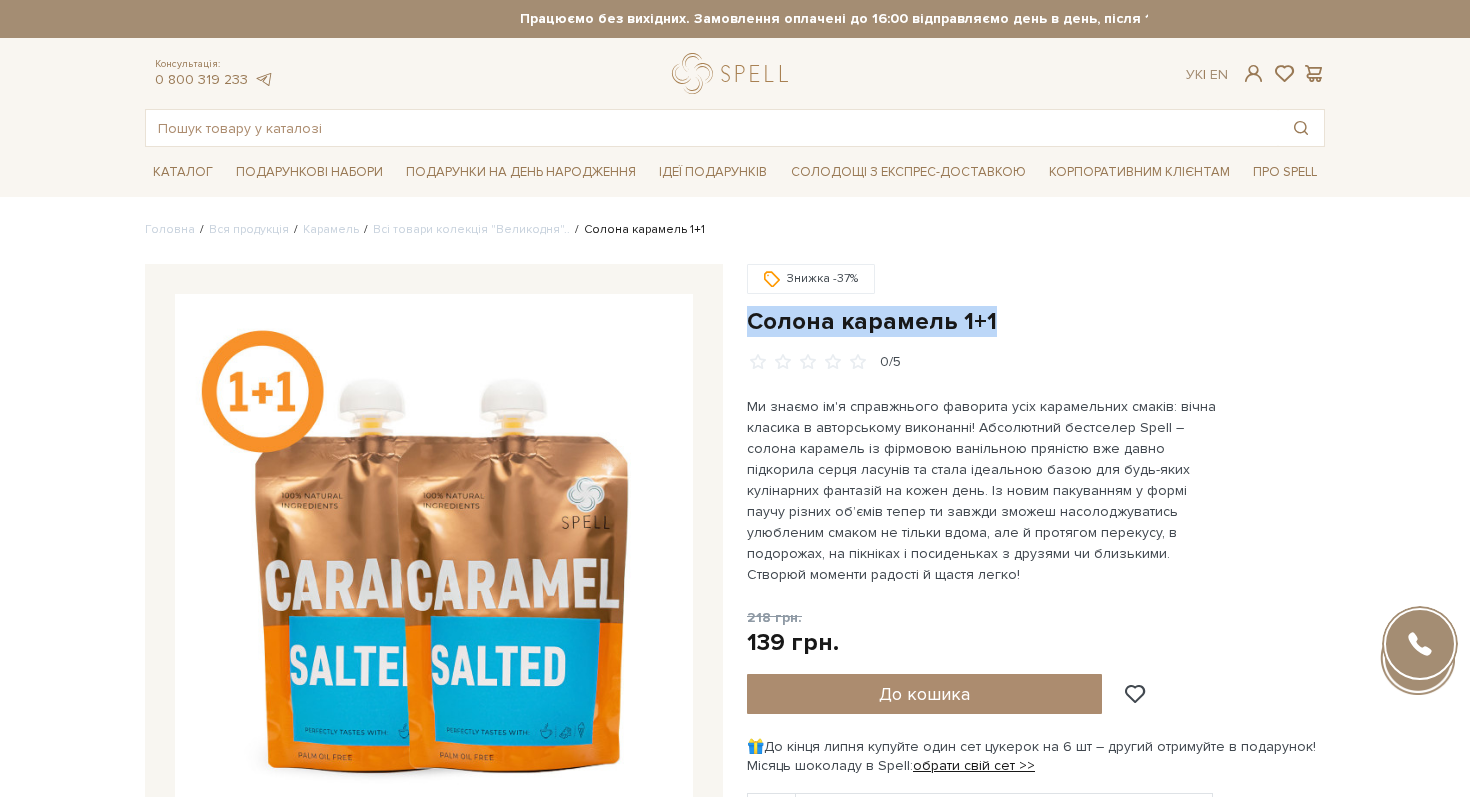copy on "Солона карамель 1+1" 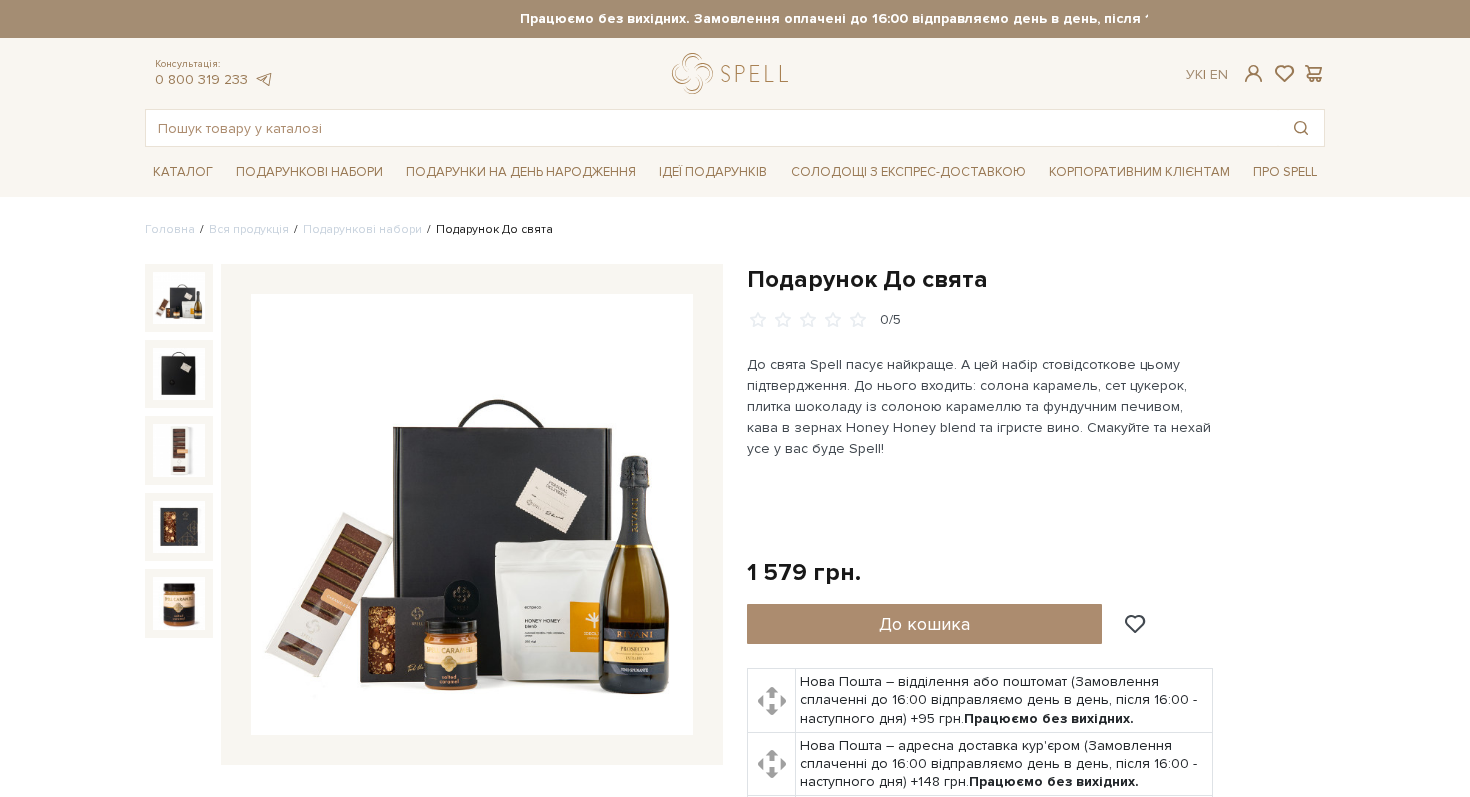 scroll, scrollTop: 0, scrollLeft: 0, axis: both 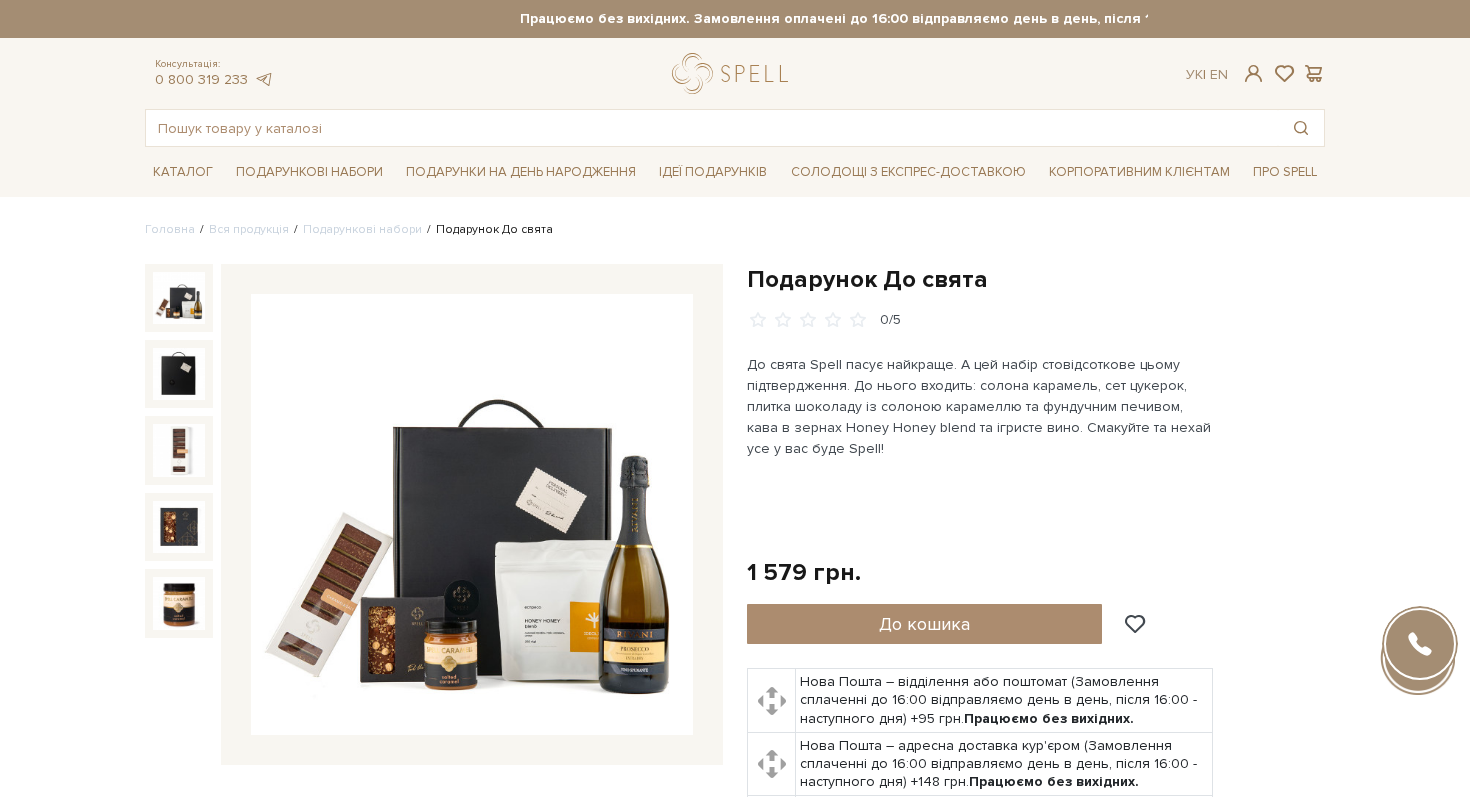 click on "Подарунок До свята" at bounding box center (1036, 279) 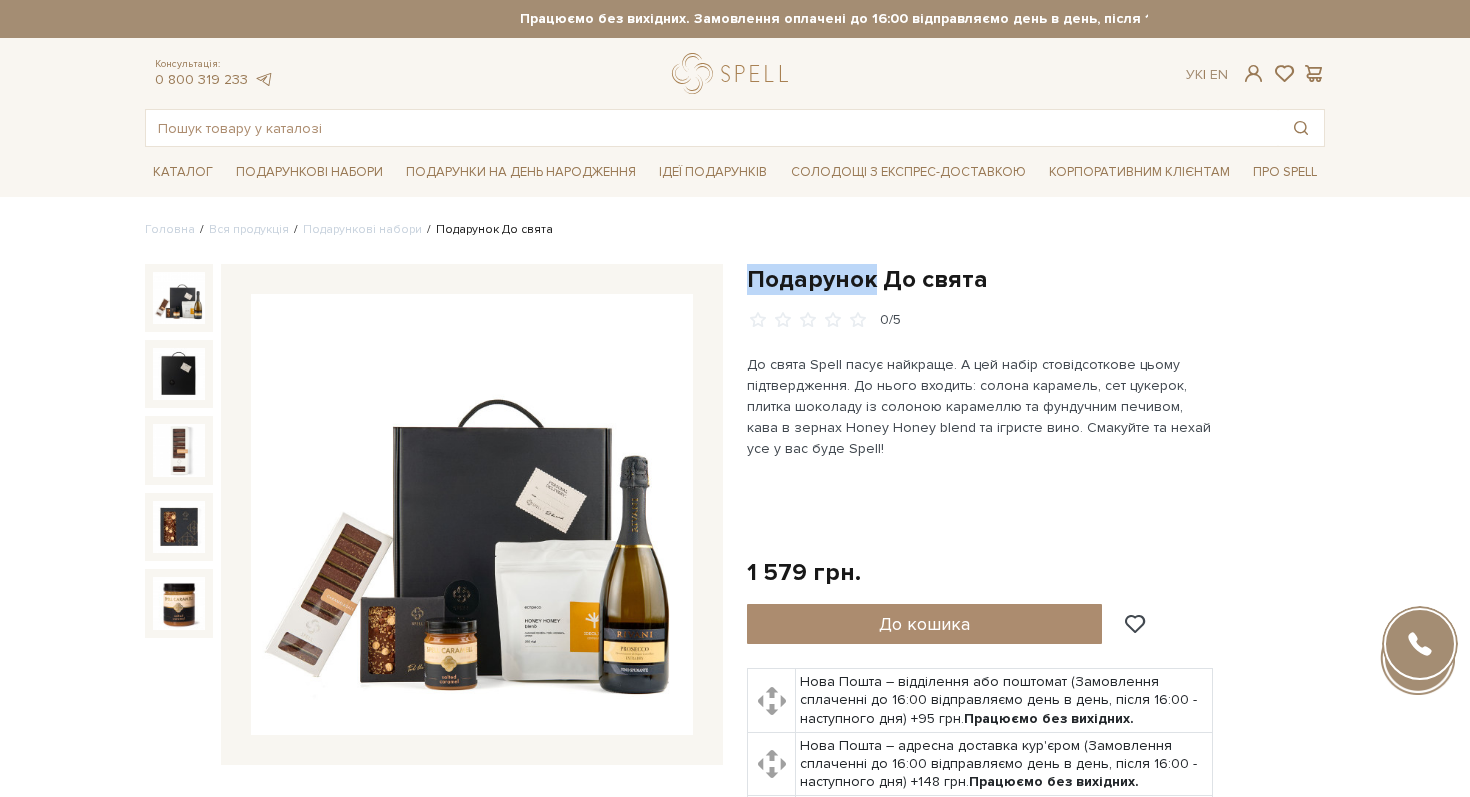 click on "Подарунок До свята" at bounding box center [1036, 279] 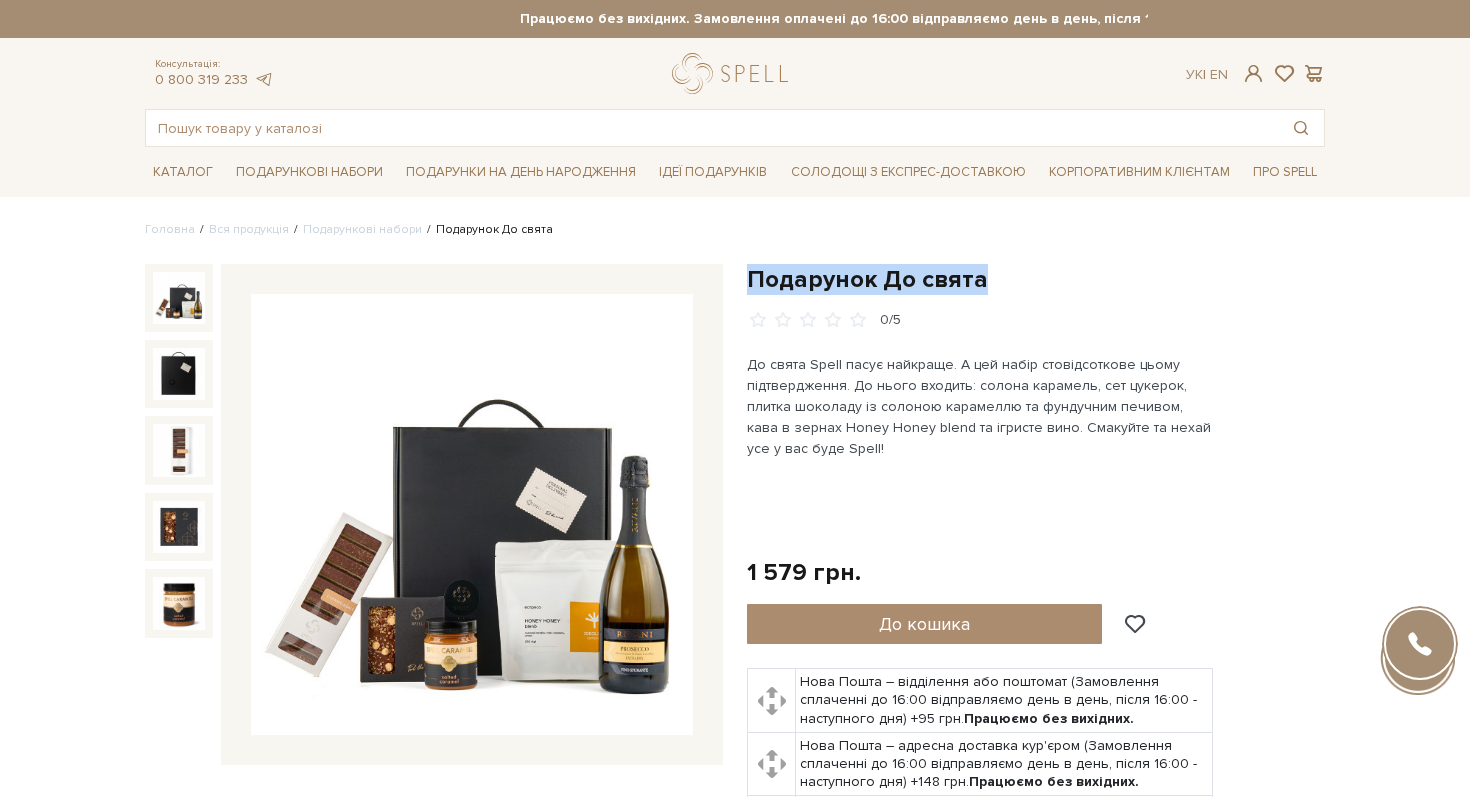 copy on "Подарунок До свята" 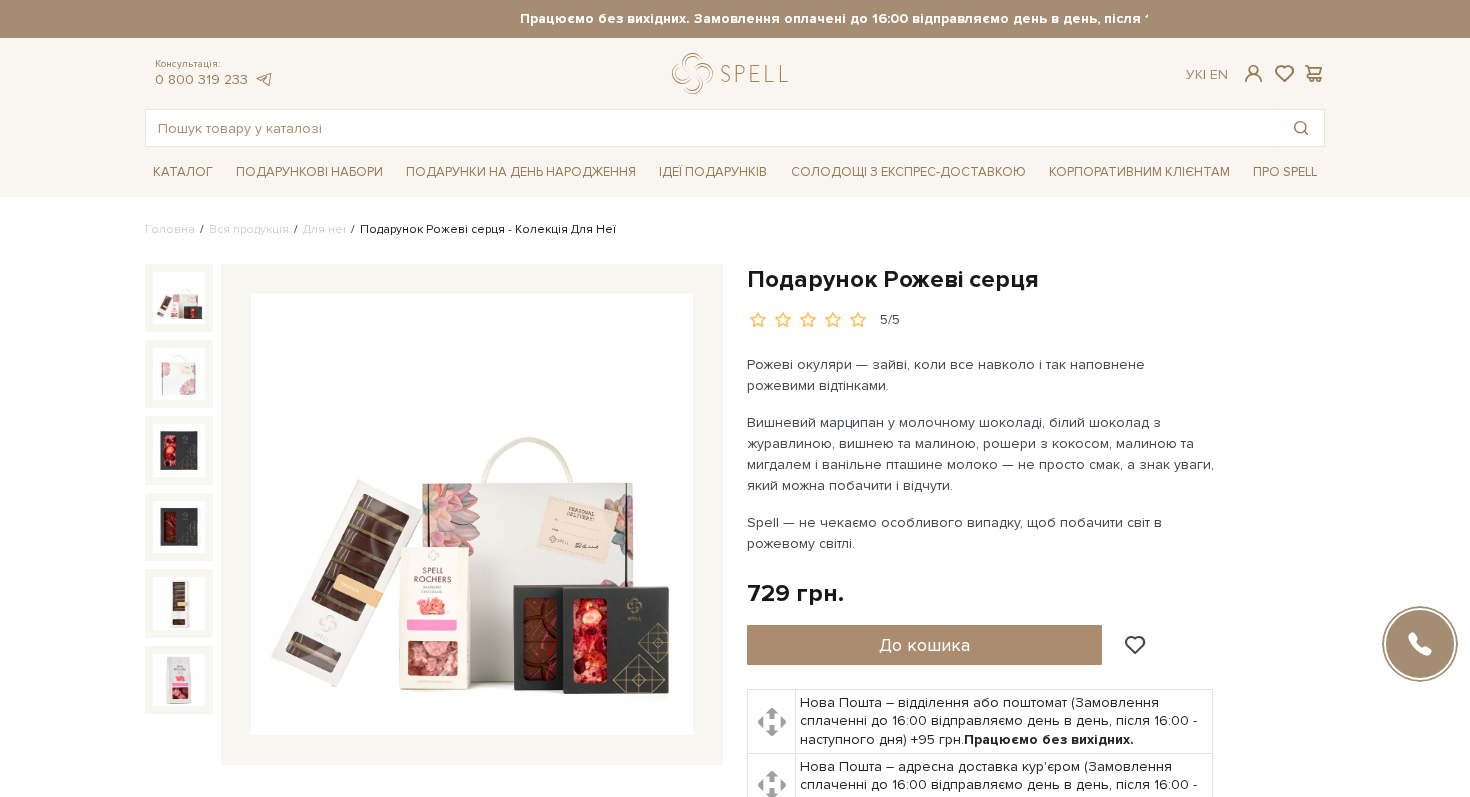 scroll, scrollTop: 0, scrollLeft: 0, axis: both 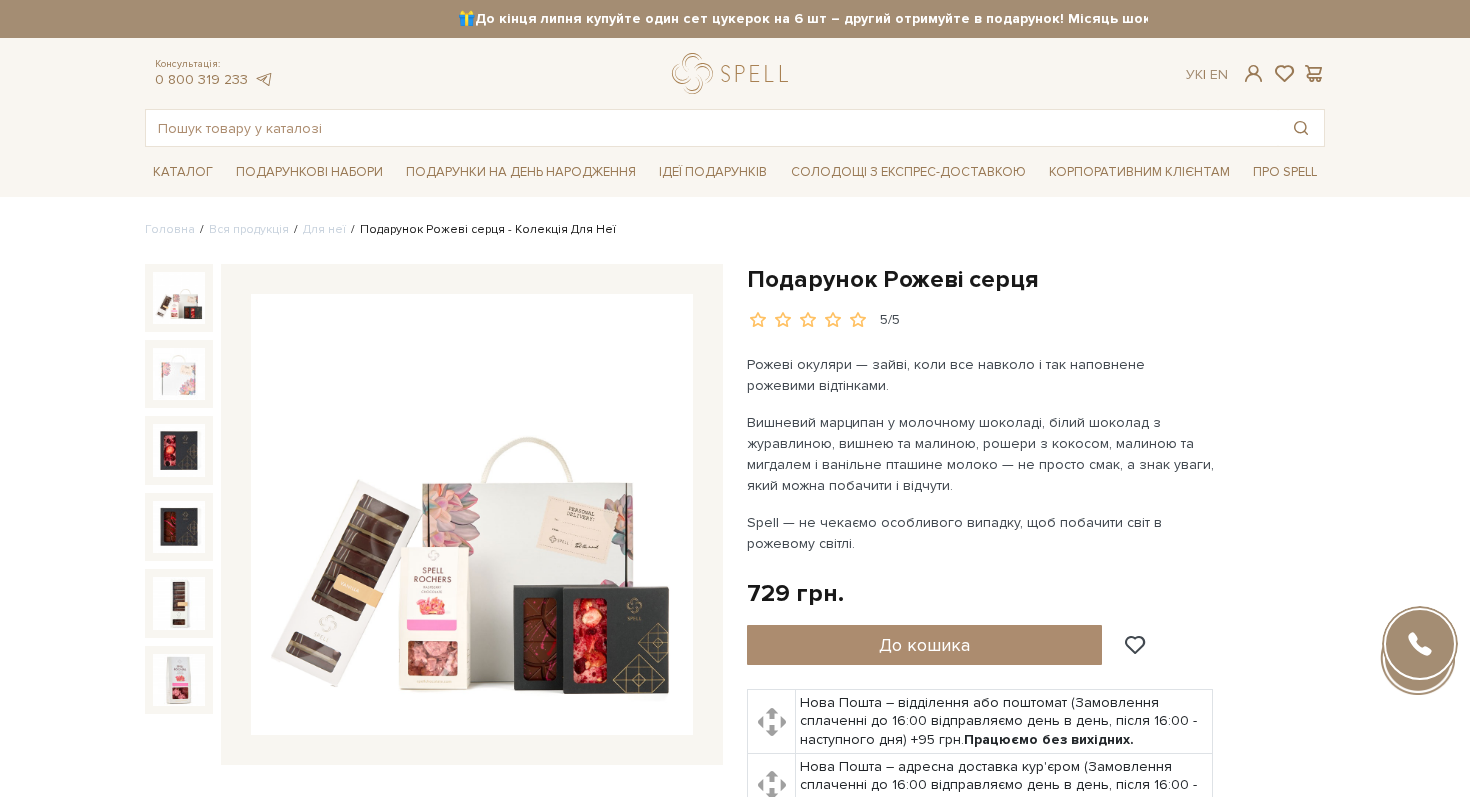 click on "Подарунок Рожеві серця" at bounding box center [1036, 279] 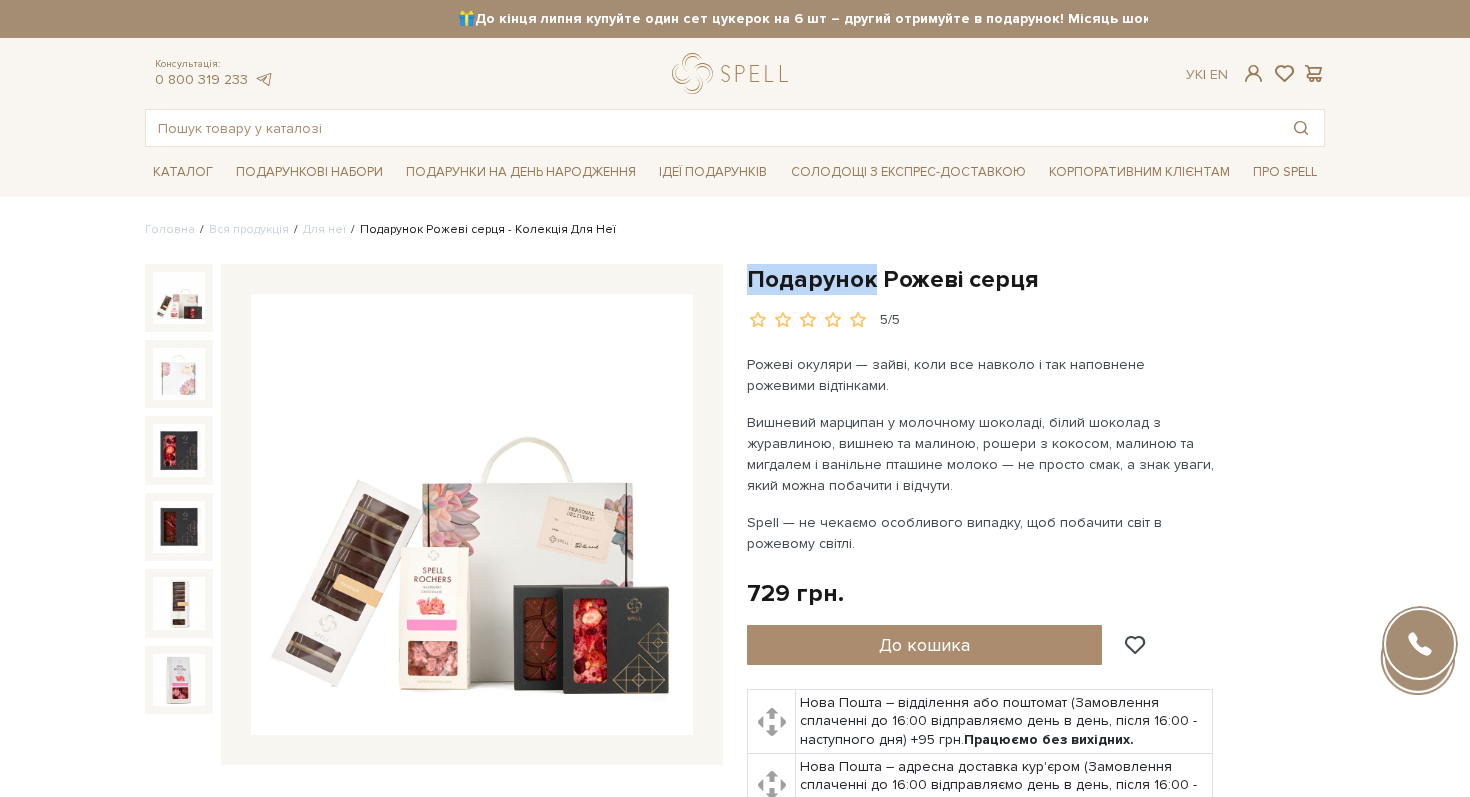 click on "Подарунок Рожеві серця" at bounding box center [1036, 279] 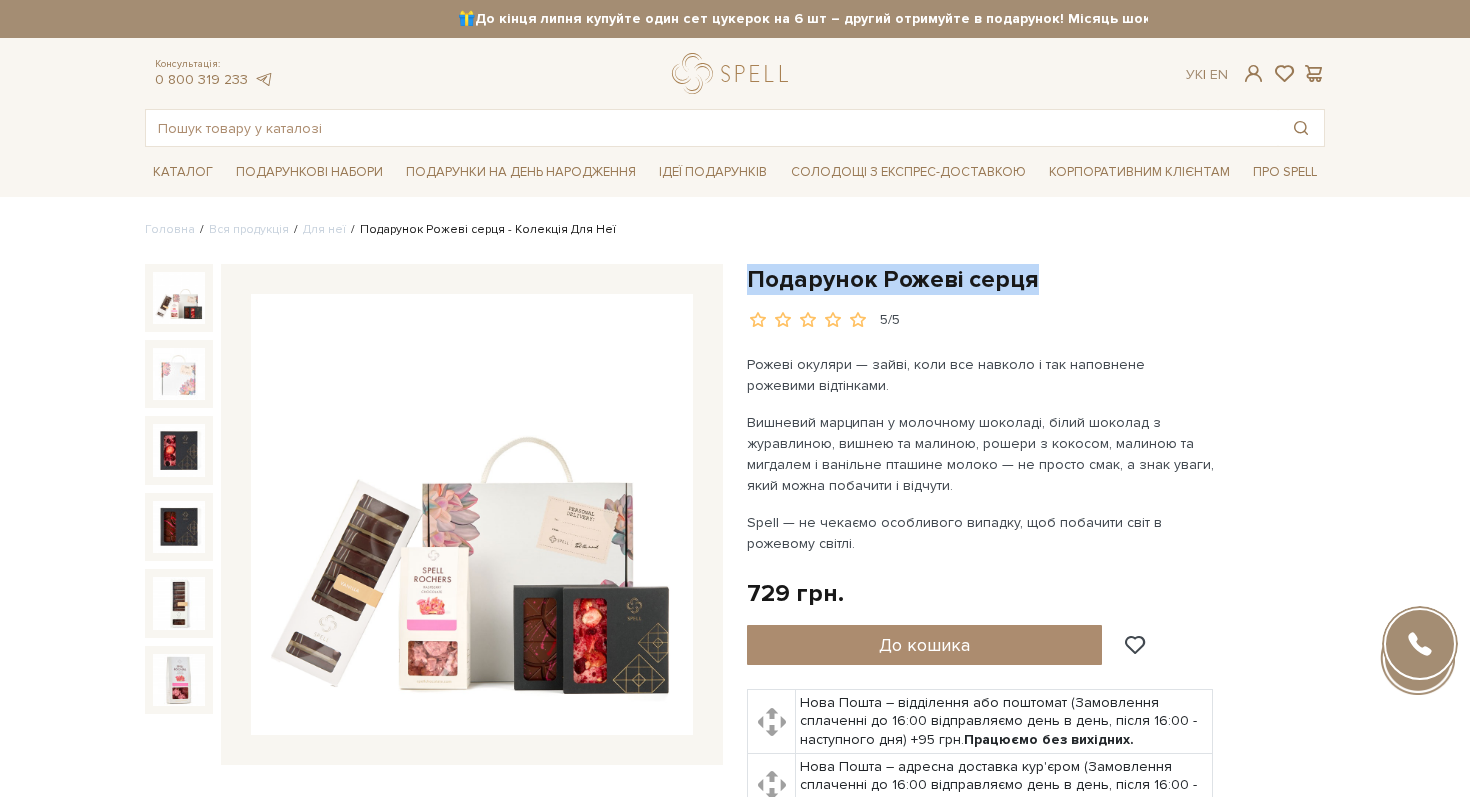 click on "Подарунок Рожеві серця" at bounding box center [1036, 279] 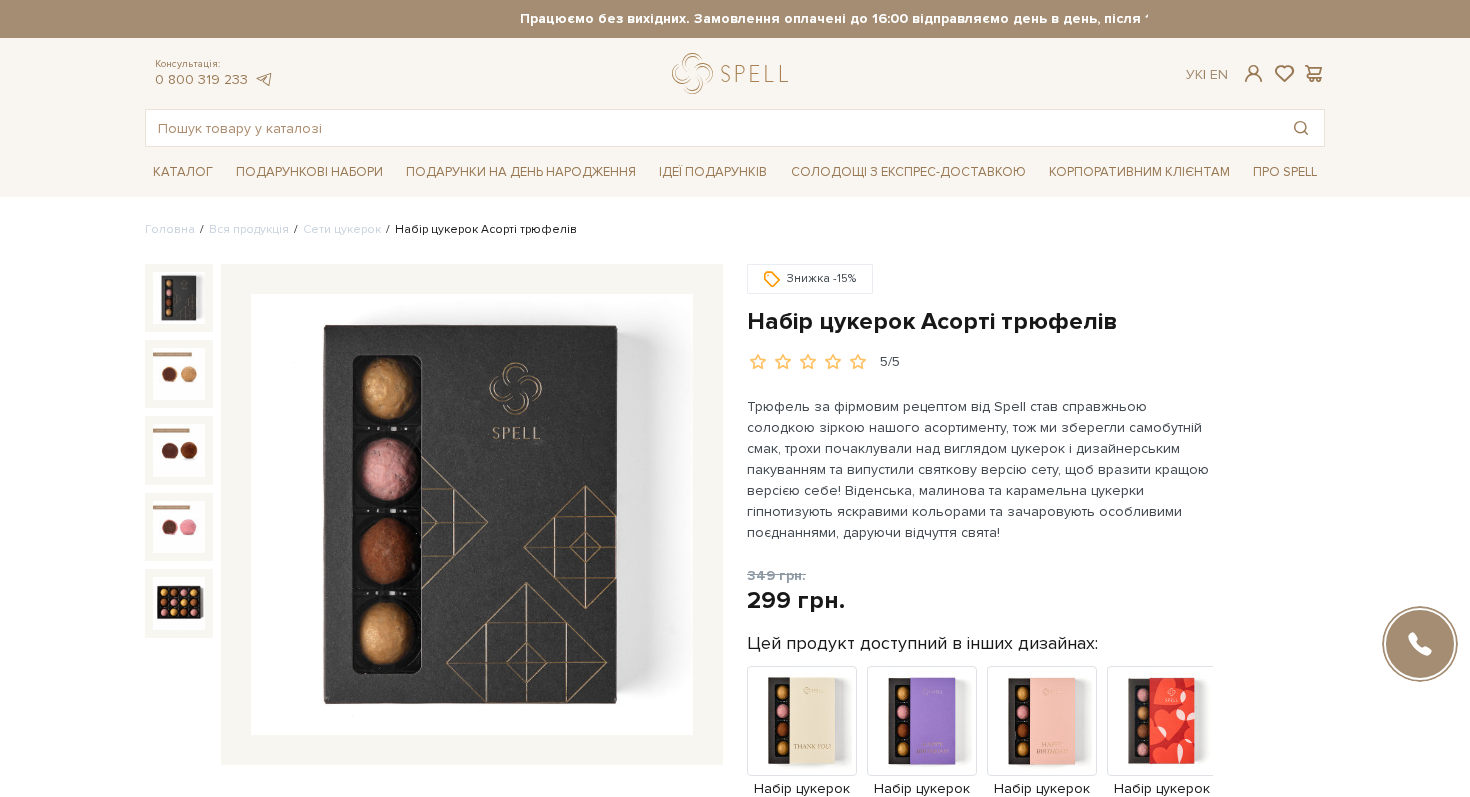 scroll, scrollTop: 0, scrollLeft: 0, axis: both 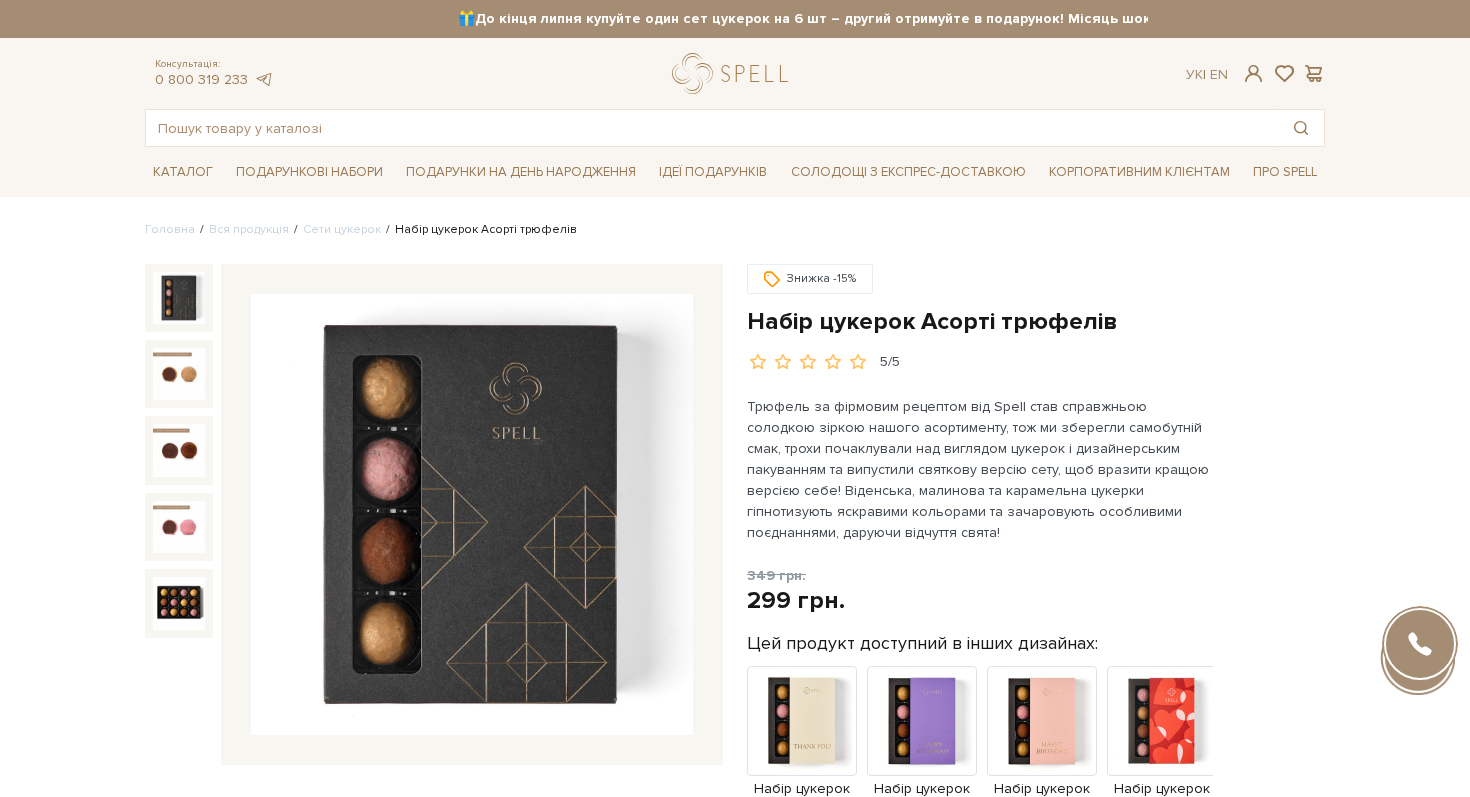 click on "Знижка -15%
Набір цукерок Асорті трюфелів
5/5" at bounding box center (1036, 318) 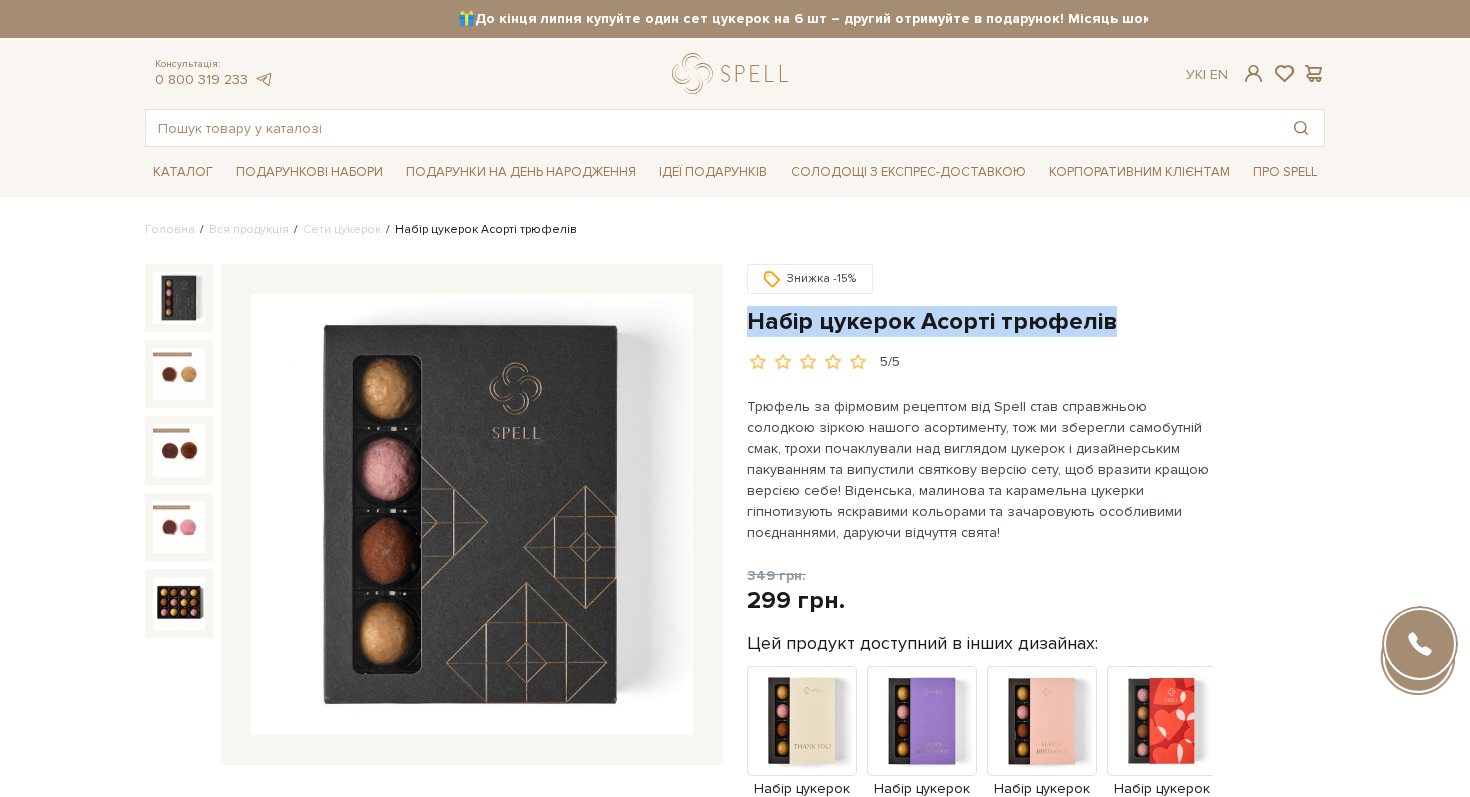 click on "Знижка -15%
Набір цукерок Асорті трюфелів
5/5" at bounding box center [1036, 318] 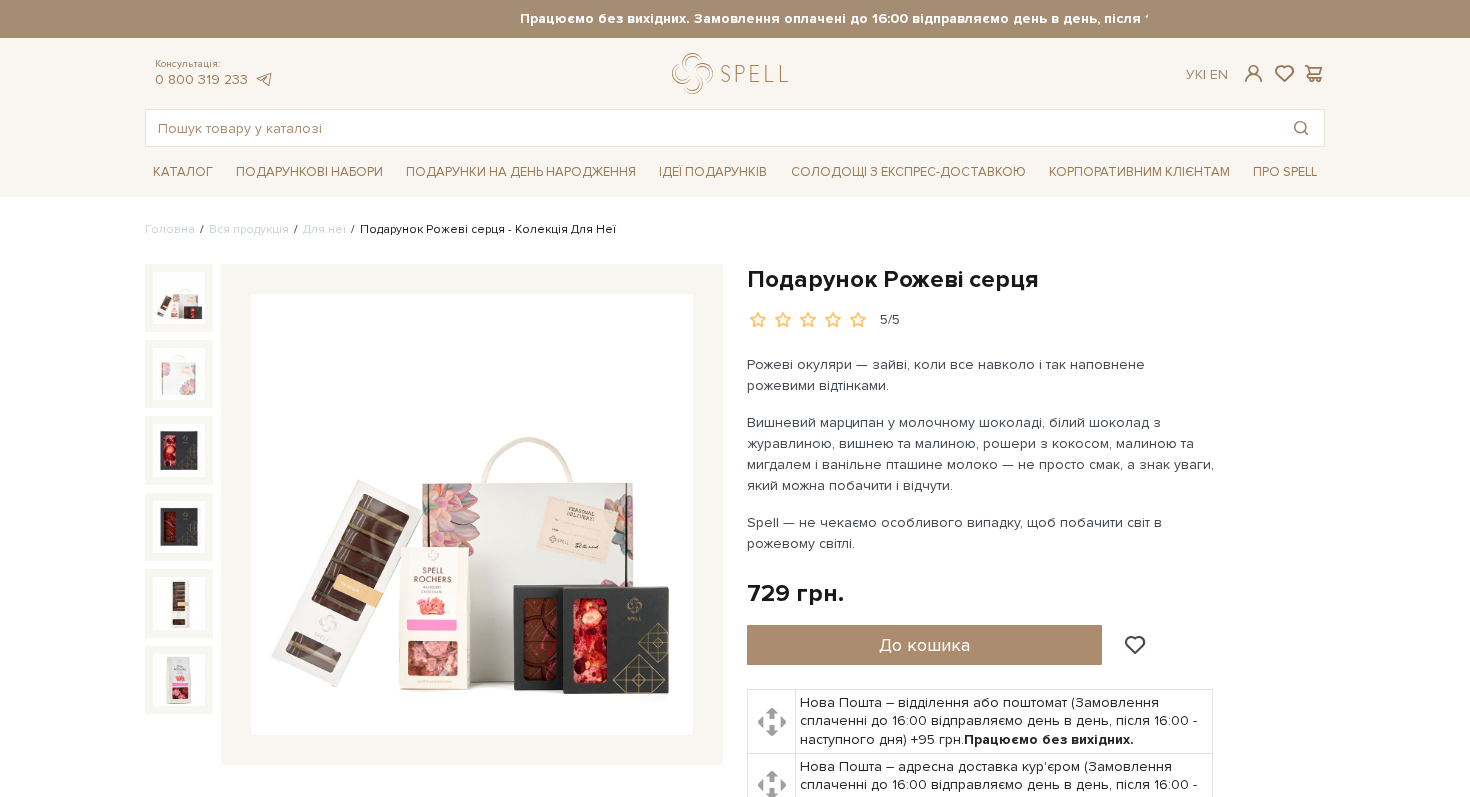 scroll, scrollTop: 0, scrollLeft: 0, axis: both 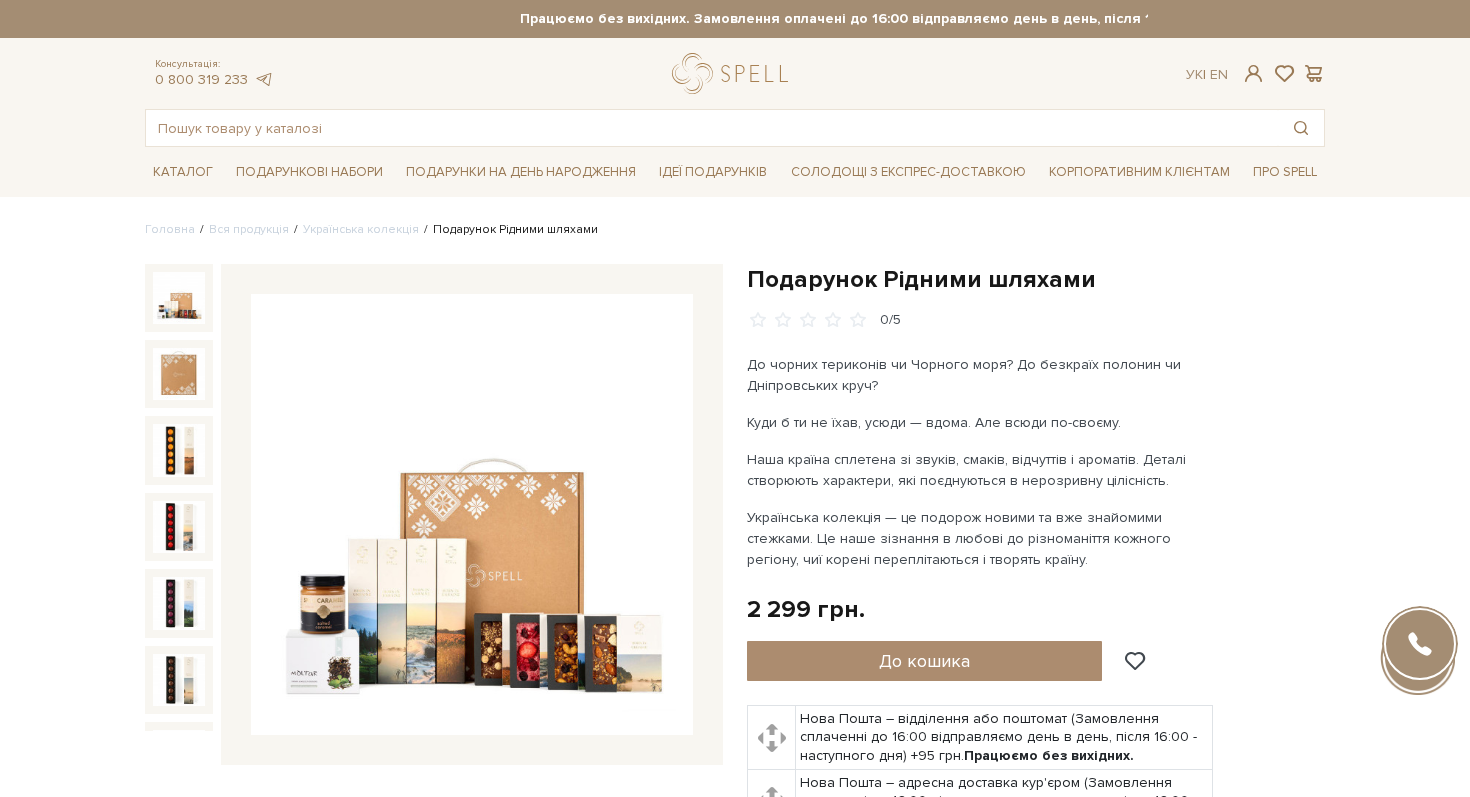 click on "Подарунок Рідними шляхами" at bounding box center (1036, 279) 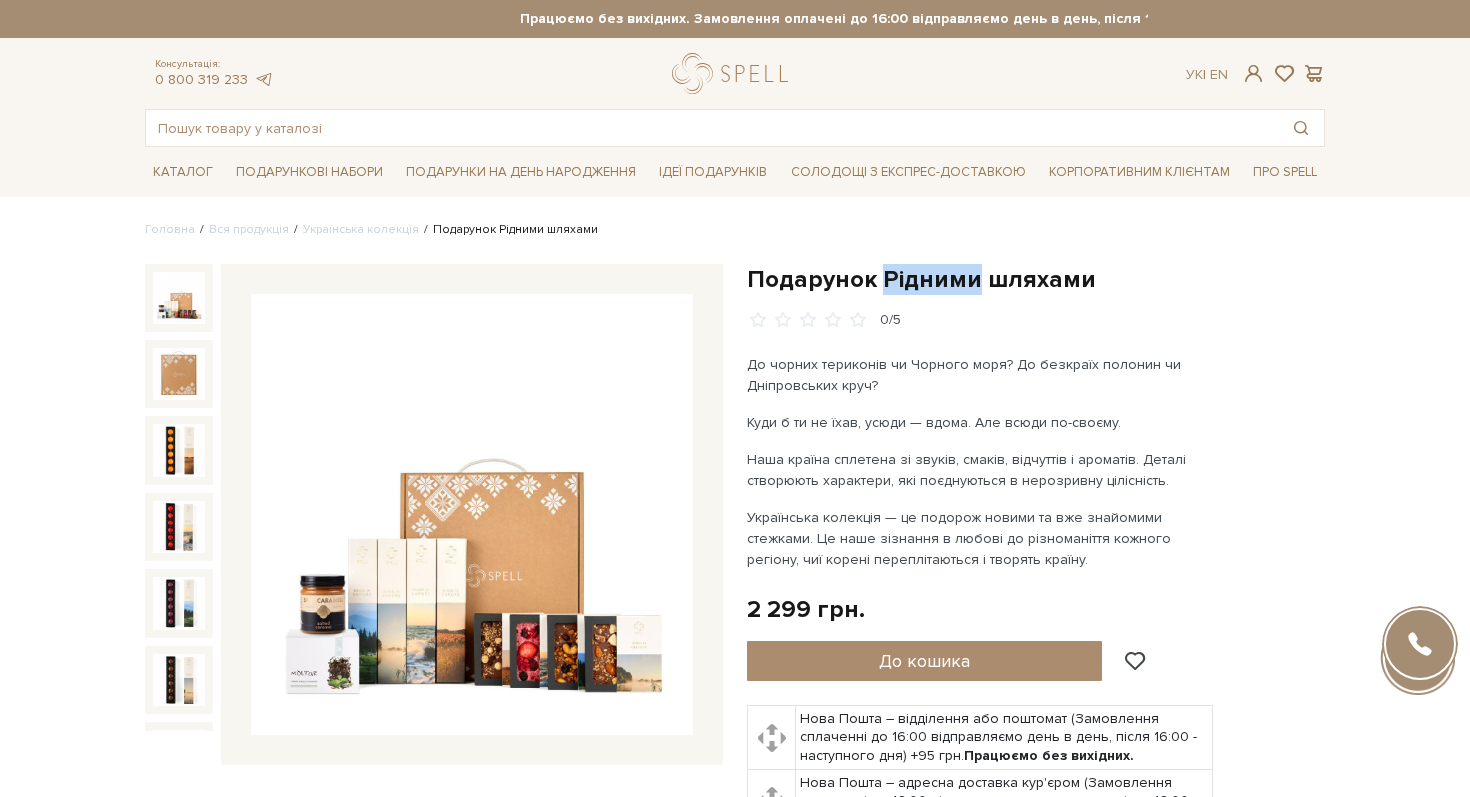 click on "Подарунок Рідними шляхами" at bounding box center (1036, 279) 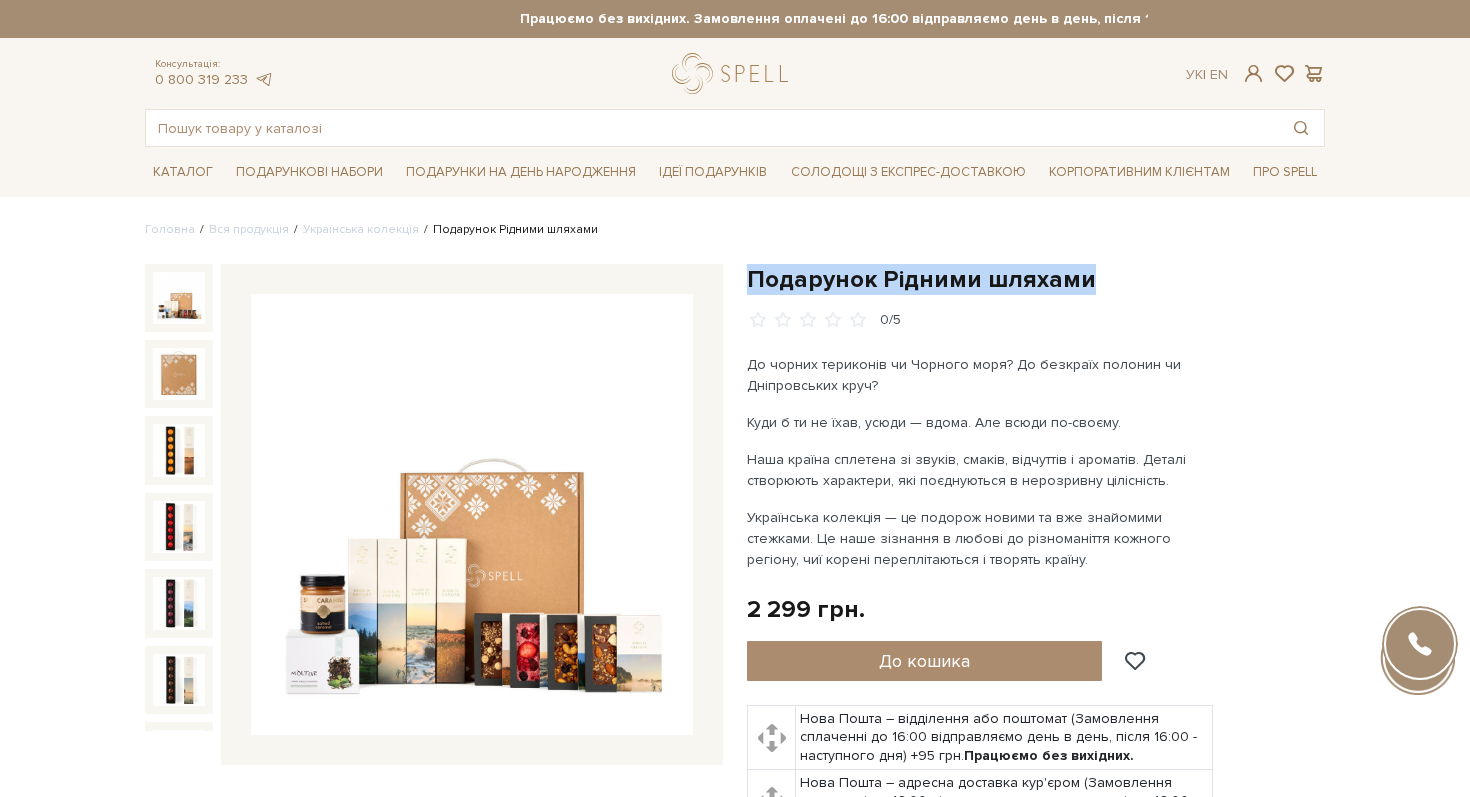 click on "Подарунок Рідними шляхами" at bounding box center [1036, 279] 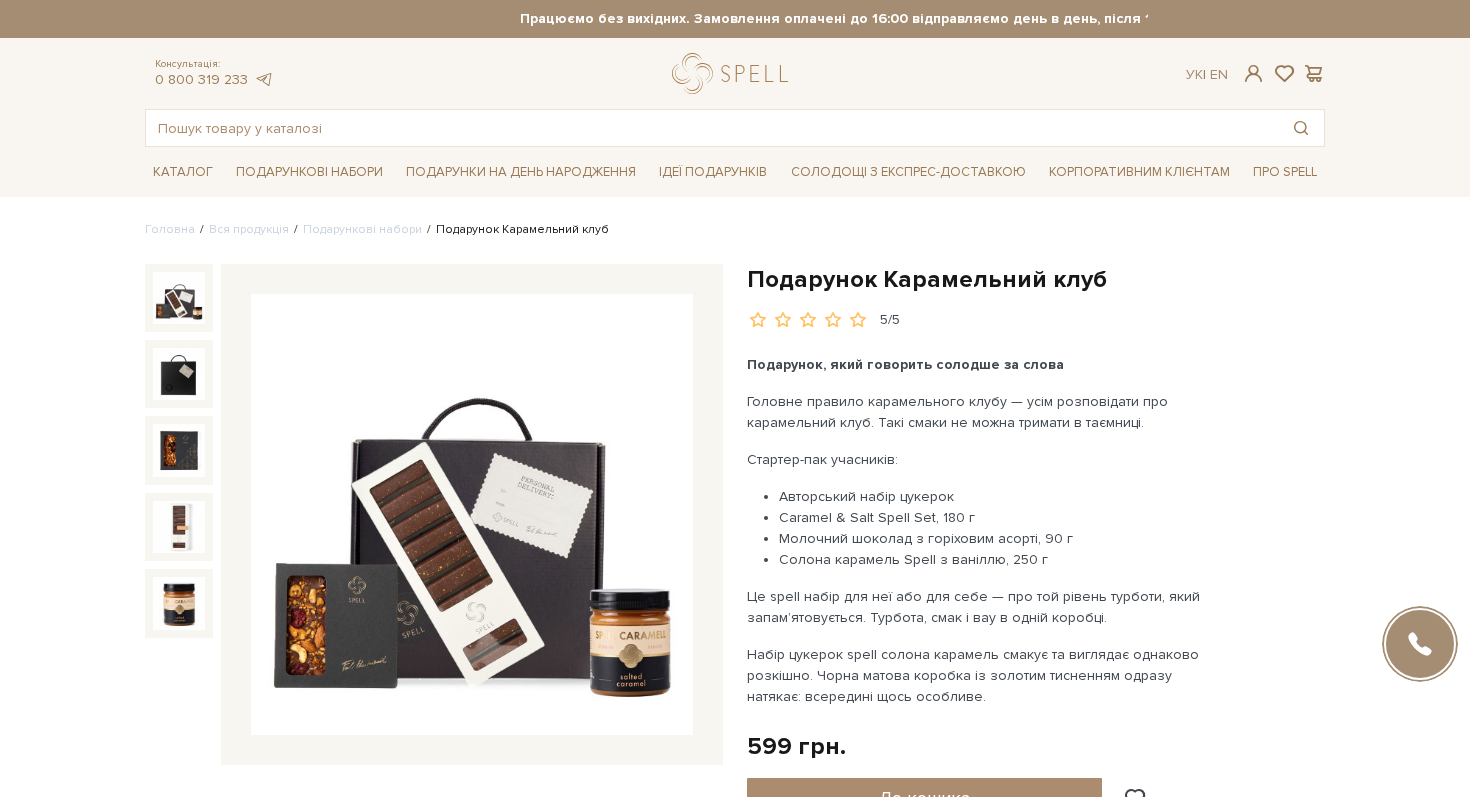 scroll, scrollTop: 0, scrollLeft: 0, axis: both 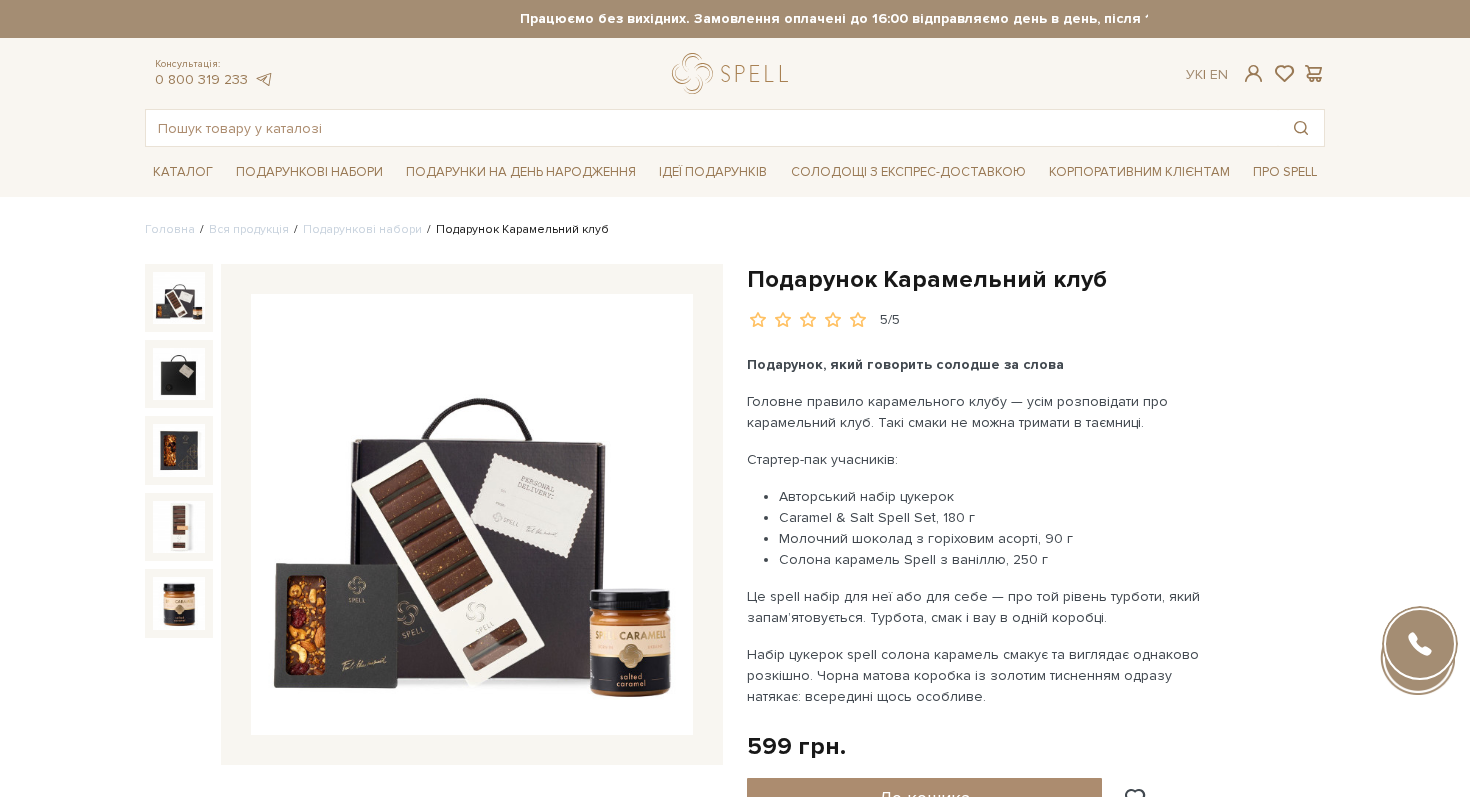 click on "Подарунок Карамельний клуб" at bounding box center (1036, 279) 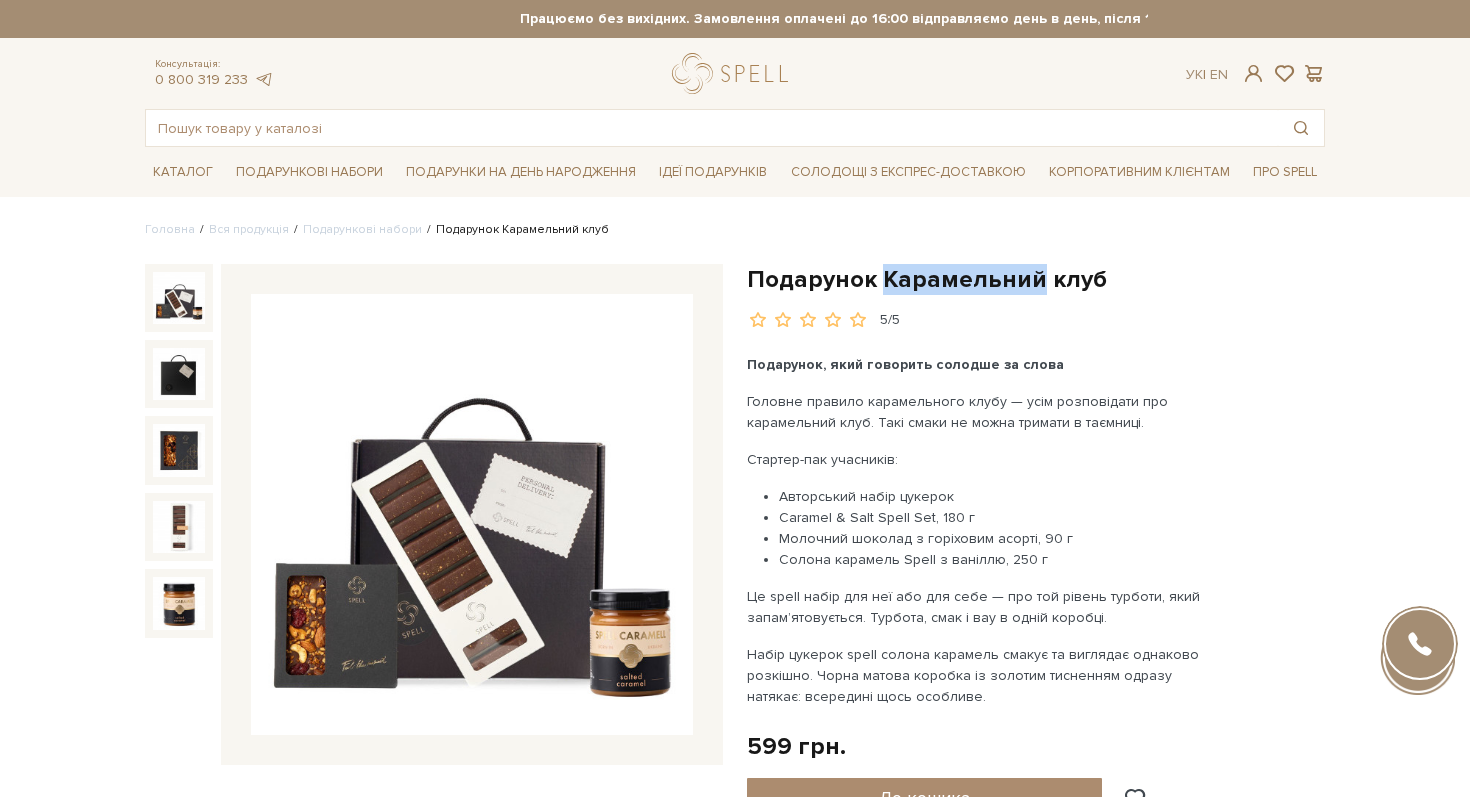 click on "Подарунок Карамельний клуб" at bounding box center (1036, 279) 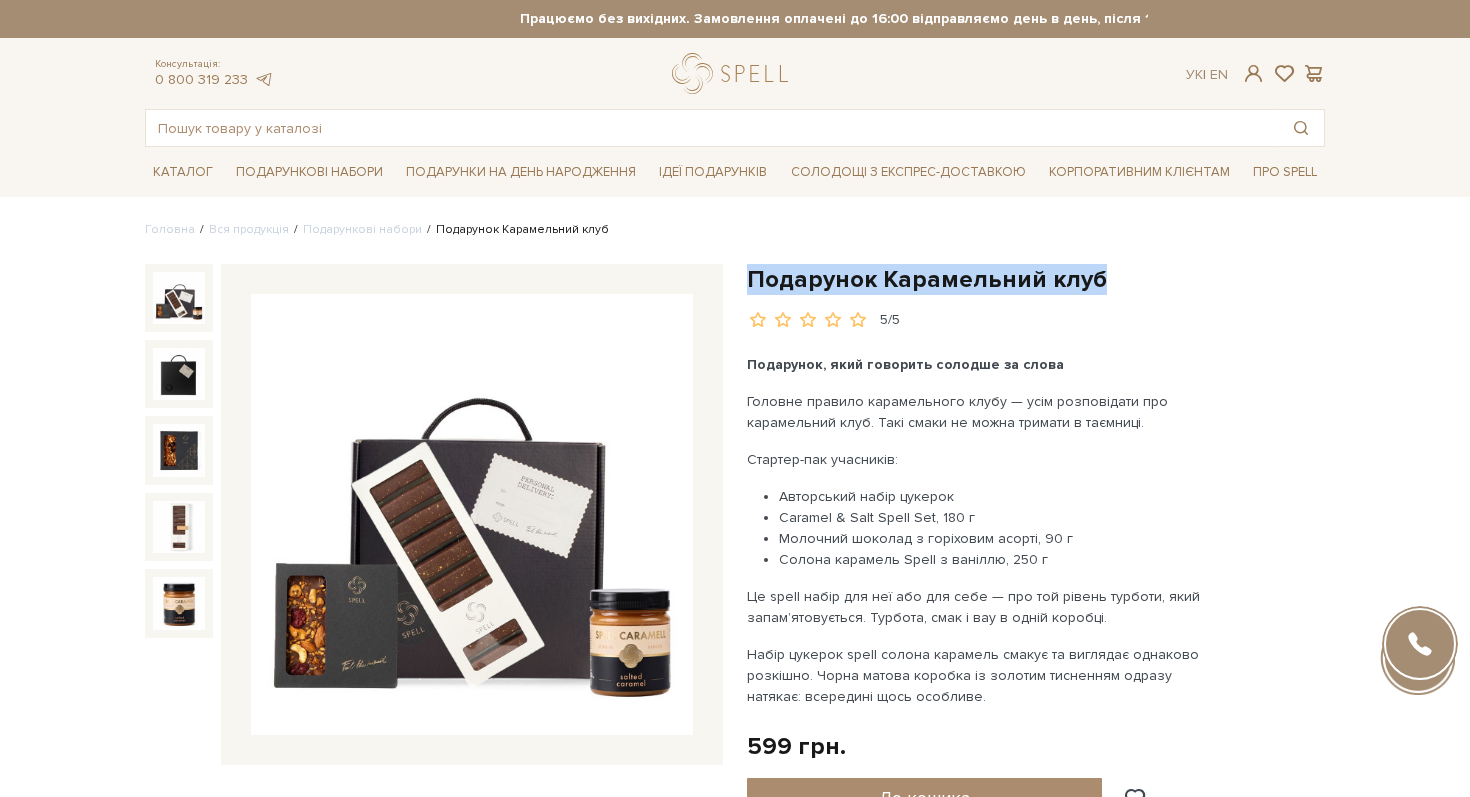 copy on "Подарунок Карамельний клуб" 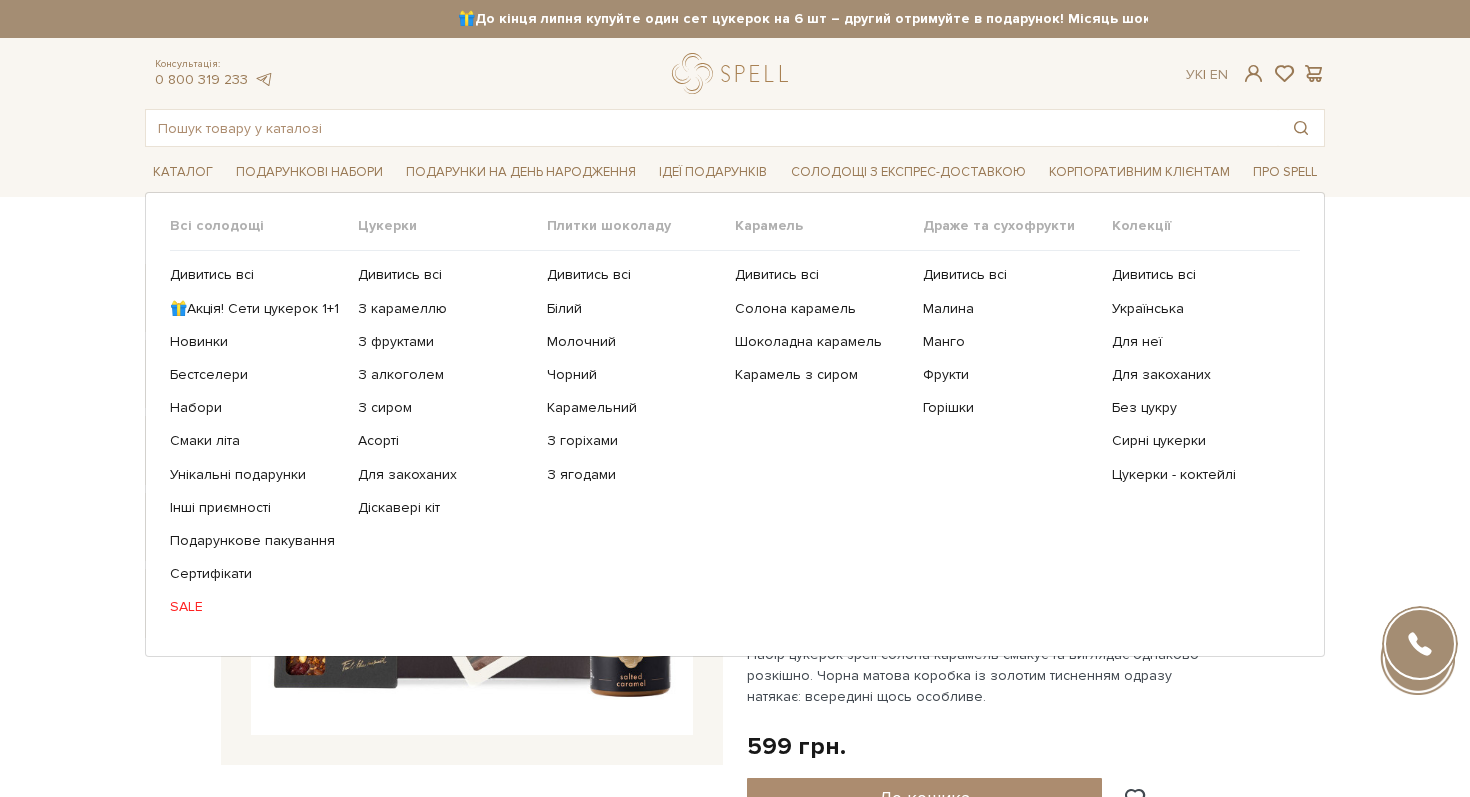 click on "Дивитись всі
🎁Акція! Сети цукерок 1+1
Новинки
Бестселери
Набори
SALE" at bounding box center [264, 441] 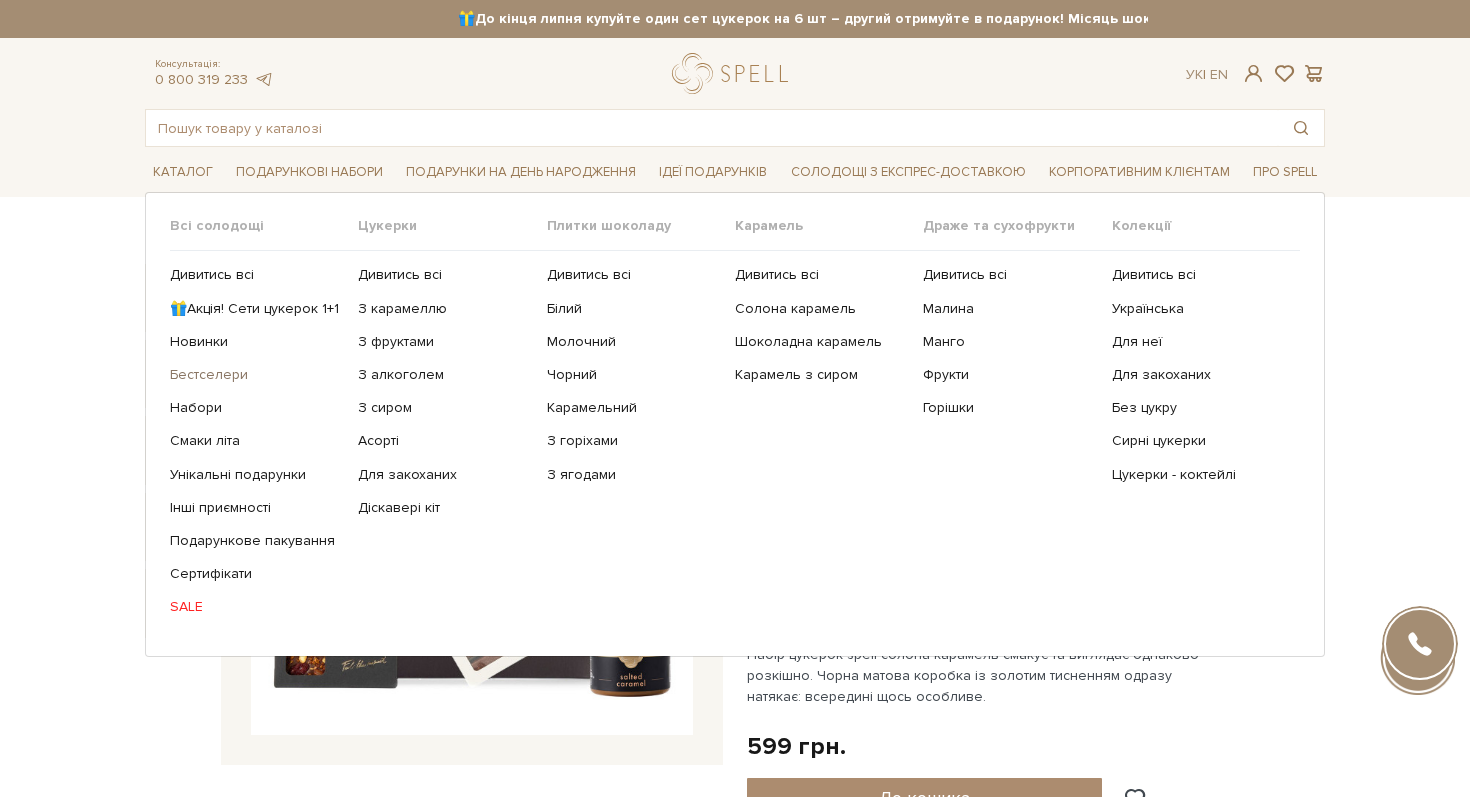 click on "Бестселери" at bounding box center (256, 375) 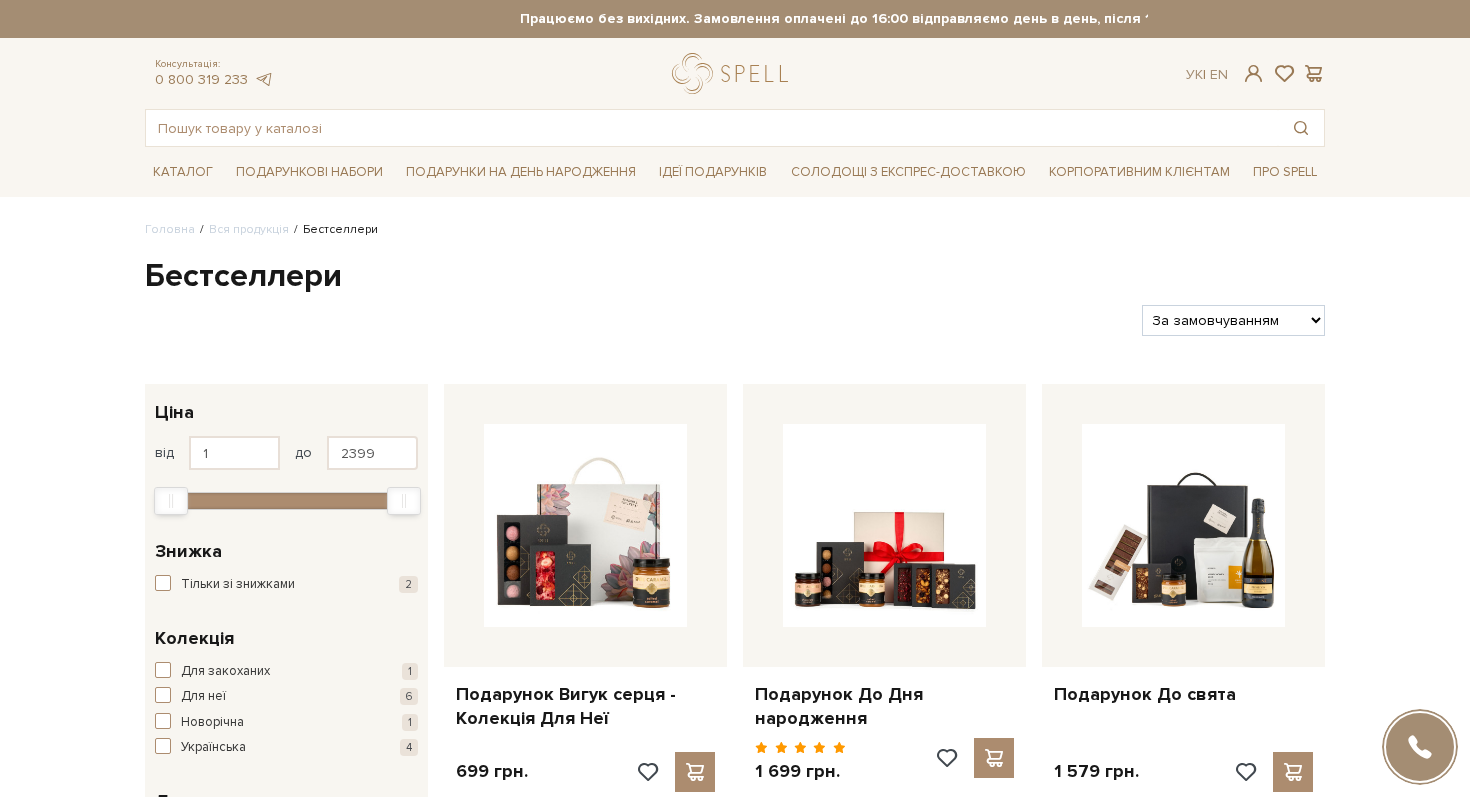 scroll, scrollTop: 0, scrollLeft: 0, axis: both 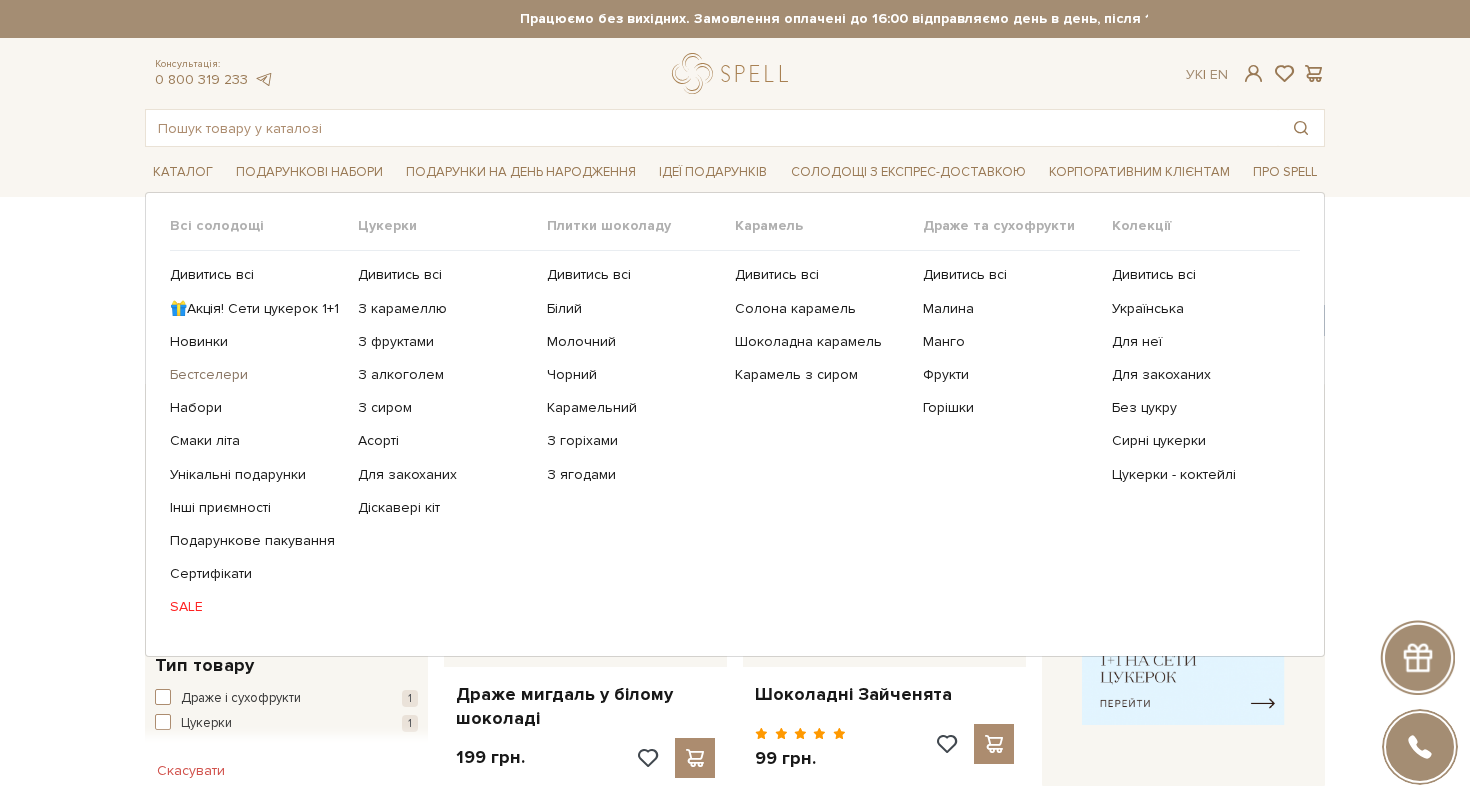 click on "Бестселери" at bounding box center (256, 375) 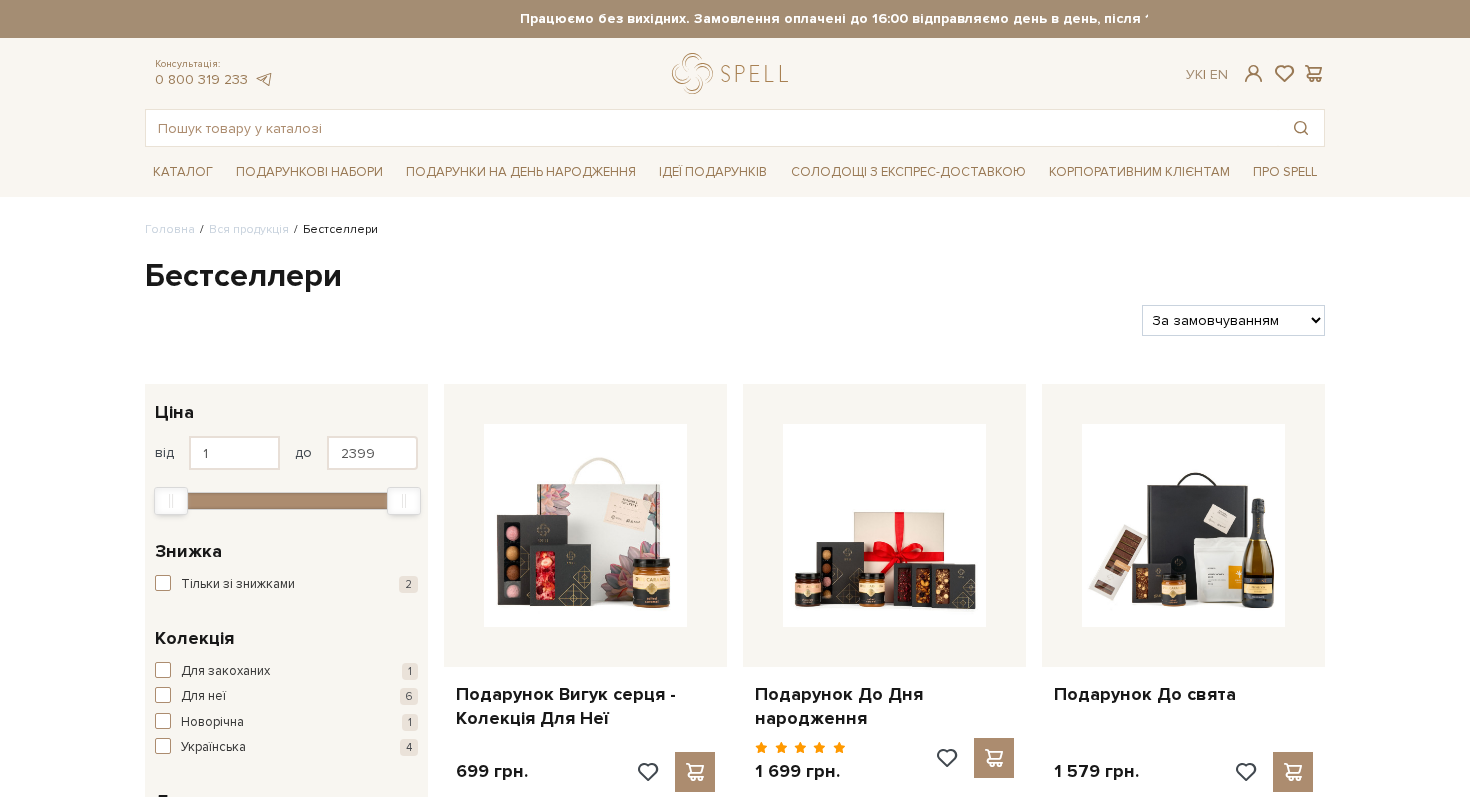 scroll, scrollTop: 0, scrollLeft: 0, axis: both 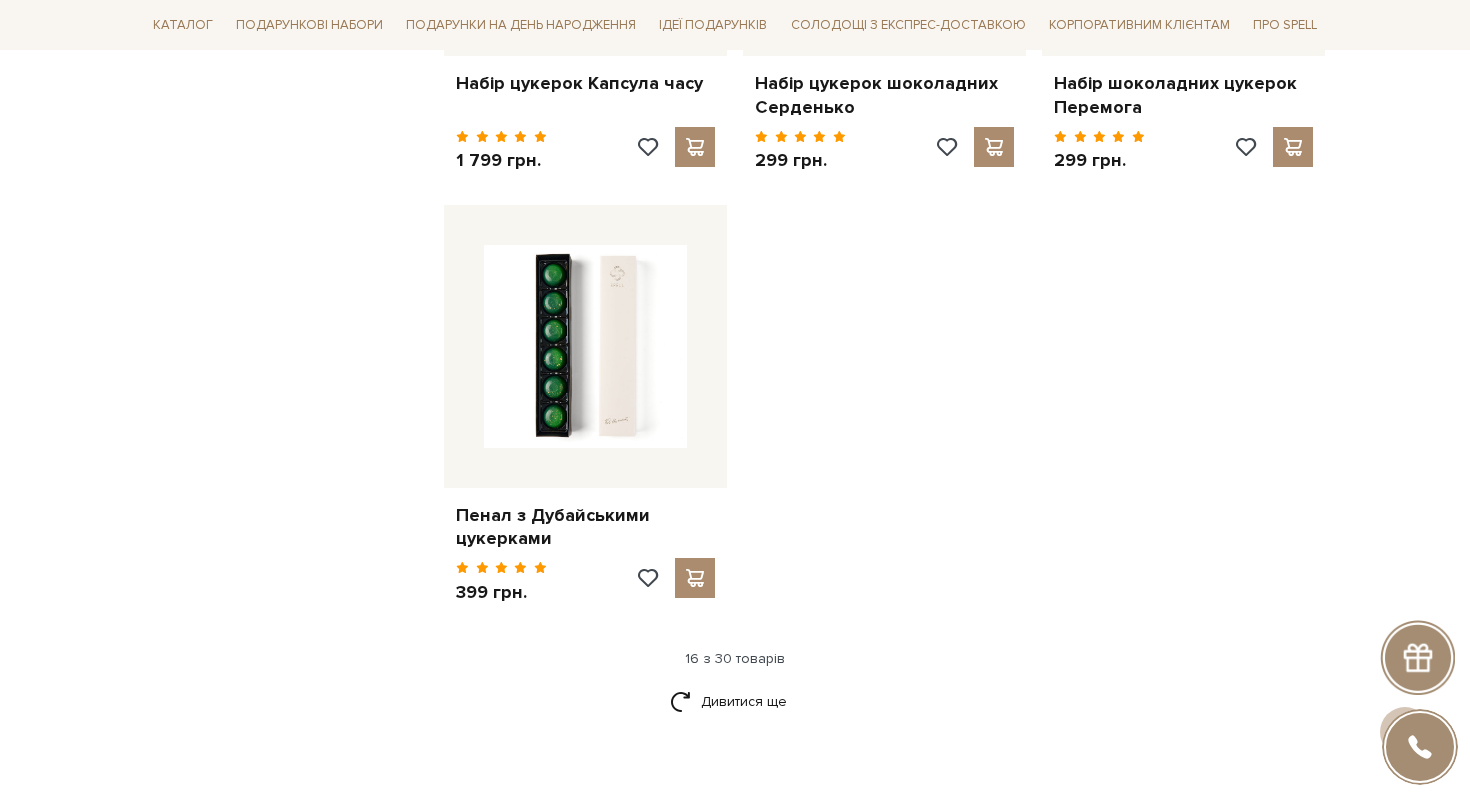 click on "Дивитися ще" at bounding box center [735, 713] 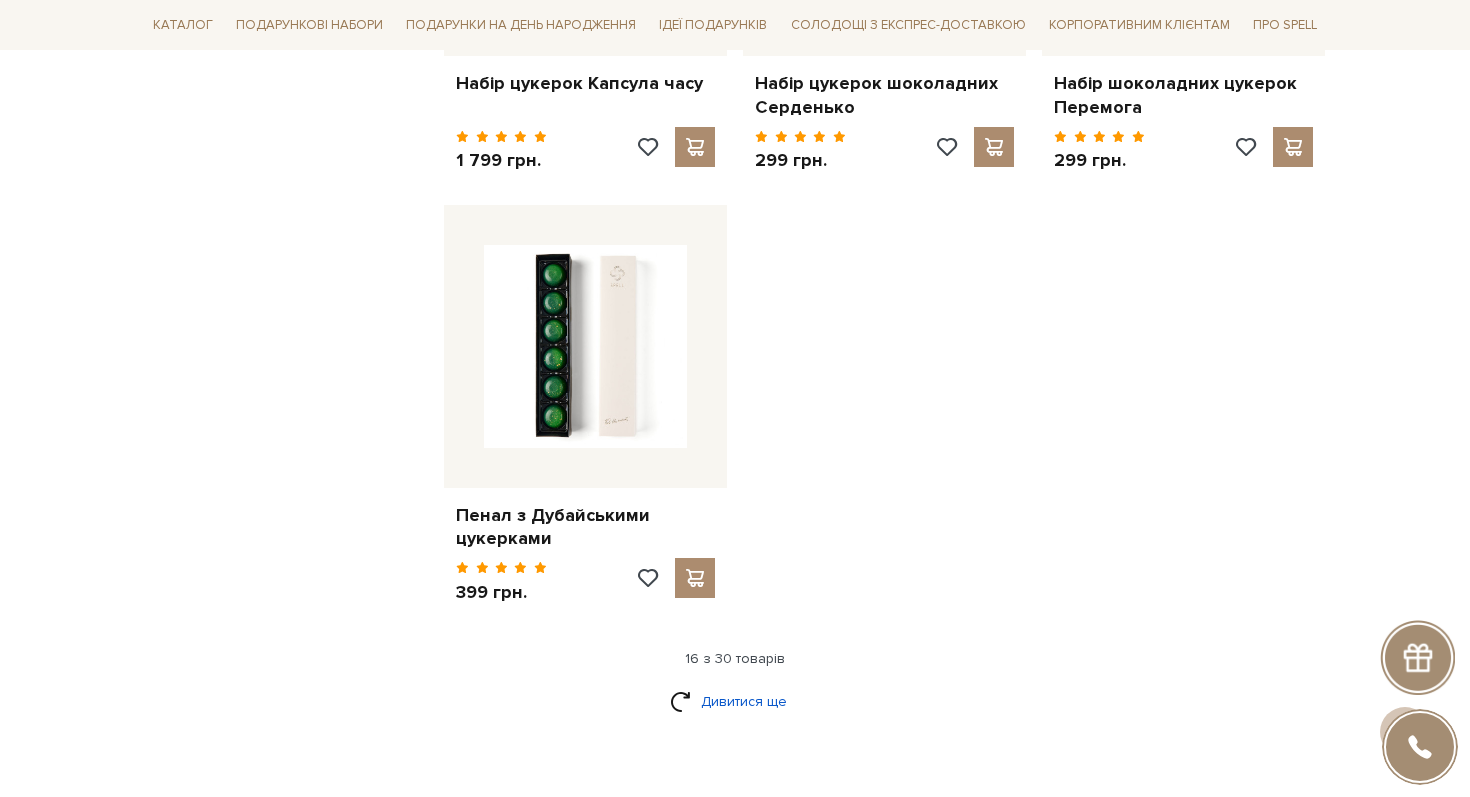 click on "Дивитися ще" at bounding box center [735, 701] 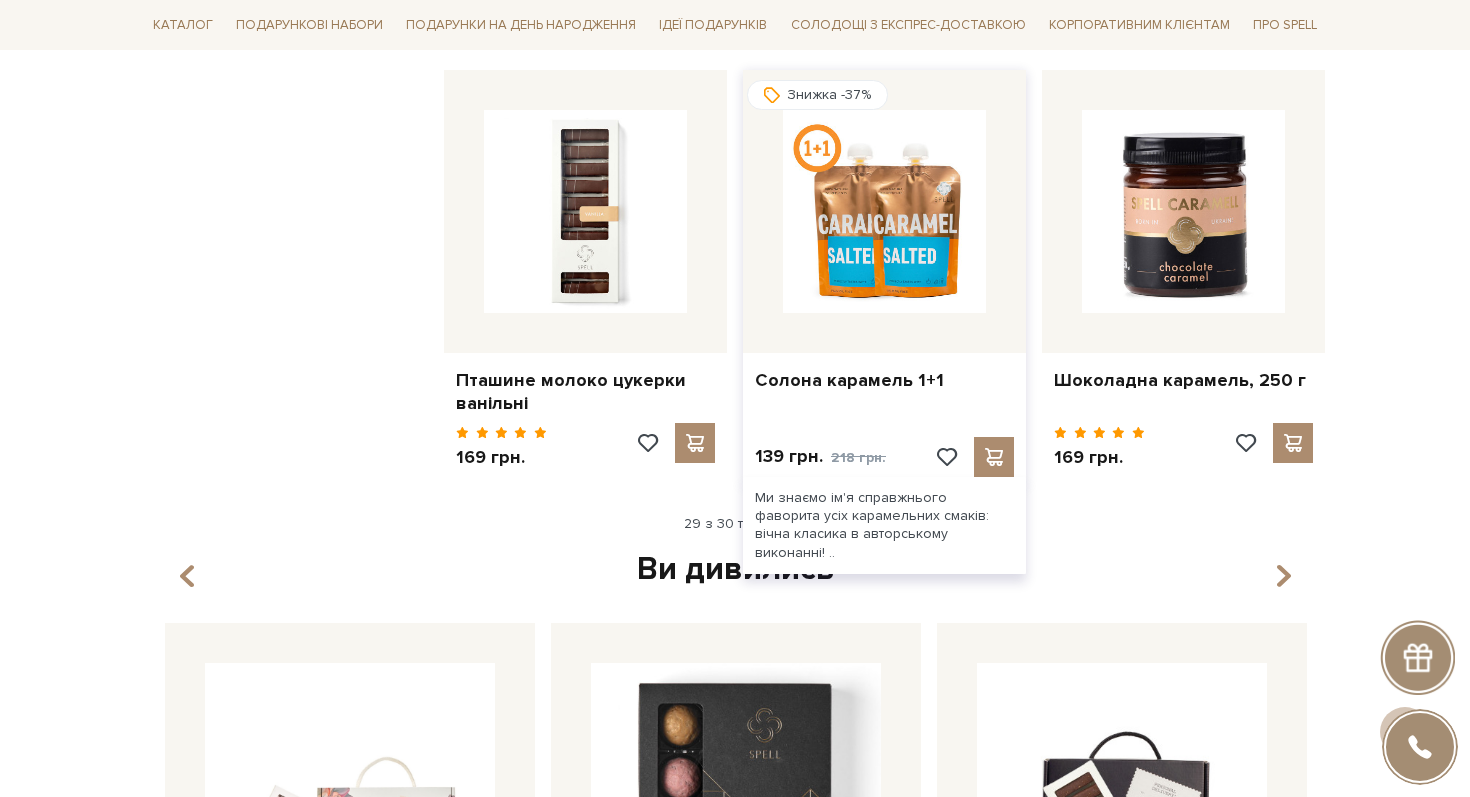 scroll, scrollTop: 4338, scrollLeft: 0, axis: vertical 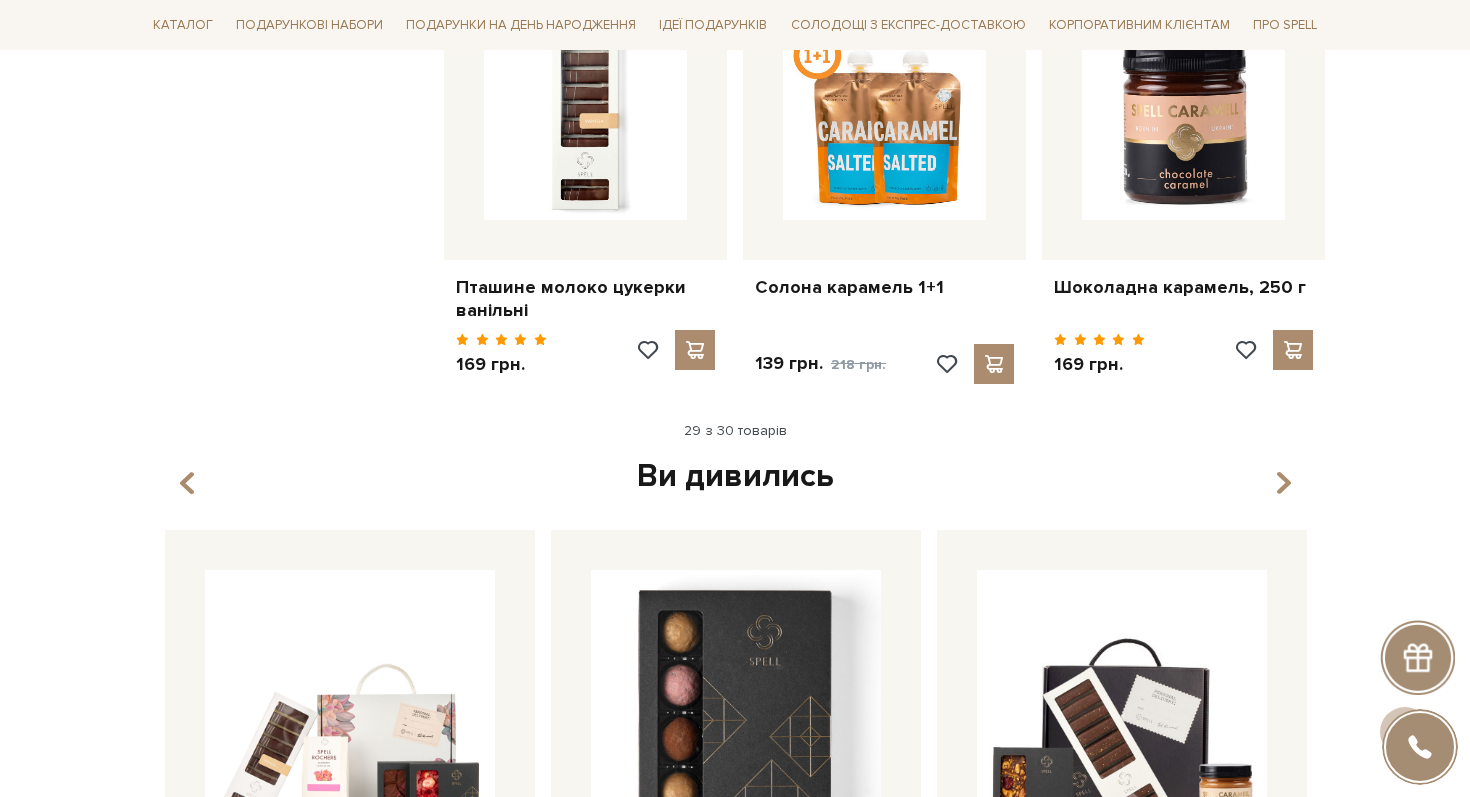 click on "29 з 30 товарів" at bounding box center [735, 431] 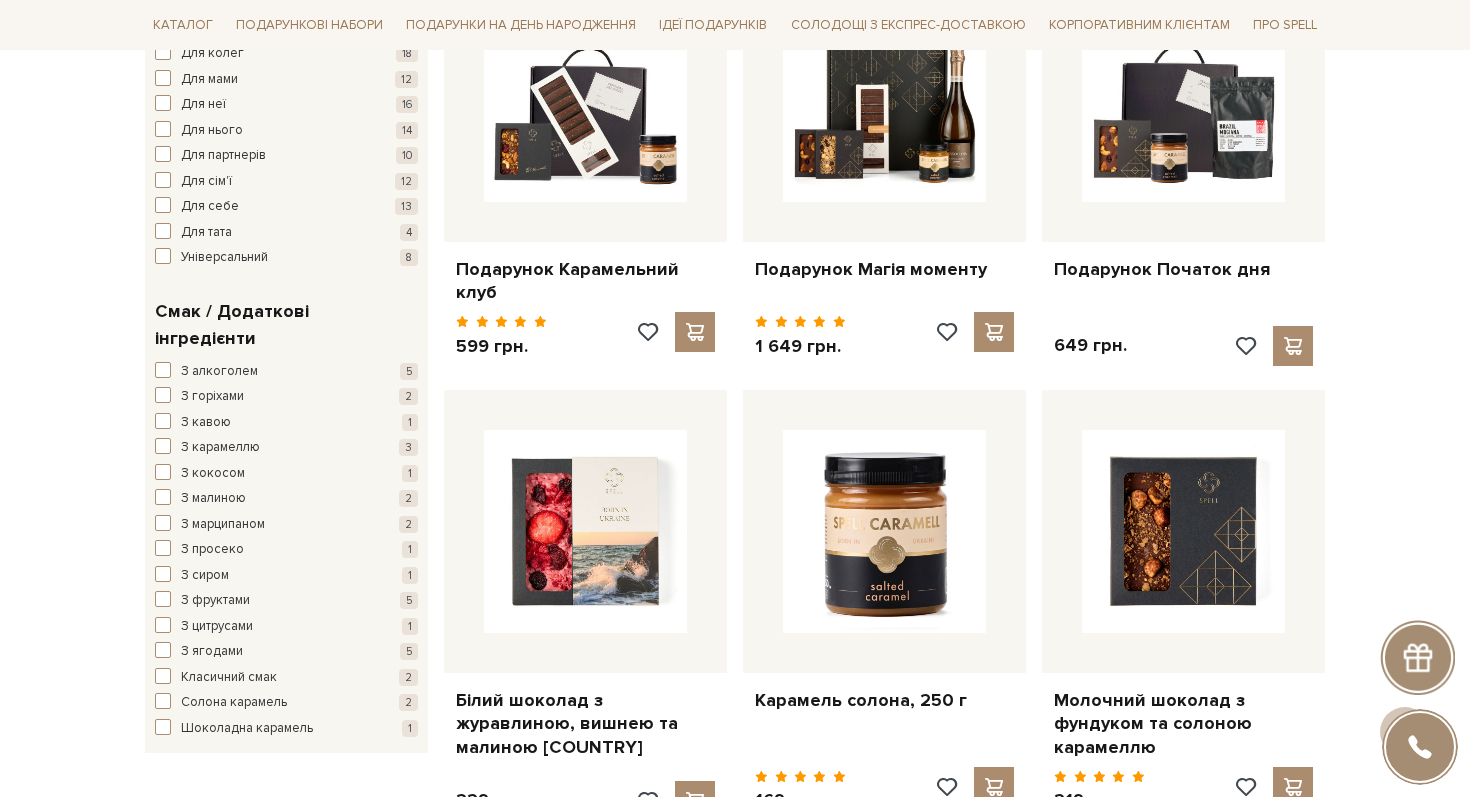 scroll, scrollTop: 865, scrollLeft: 0, axis: vertical 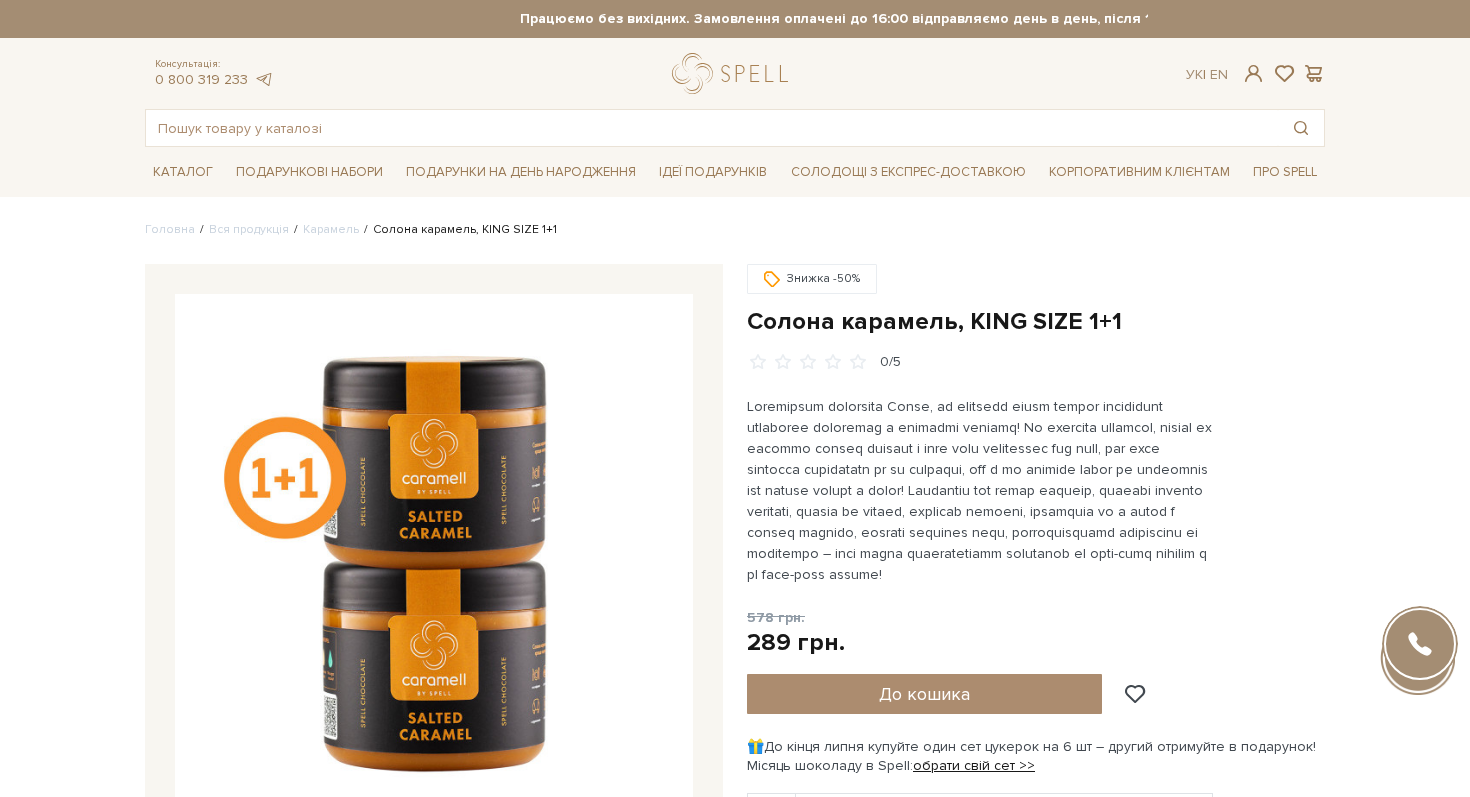 click on "Солона карамель, KING SIZE 1+1" at bounding box center (1036, 321) 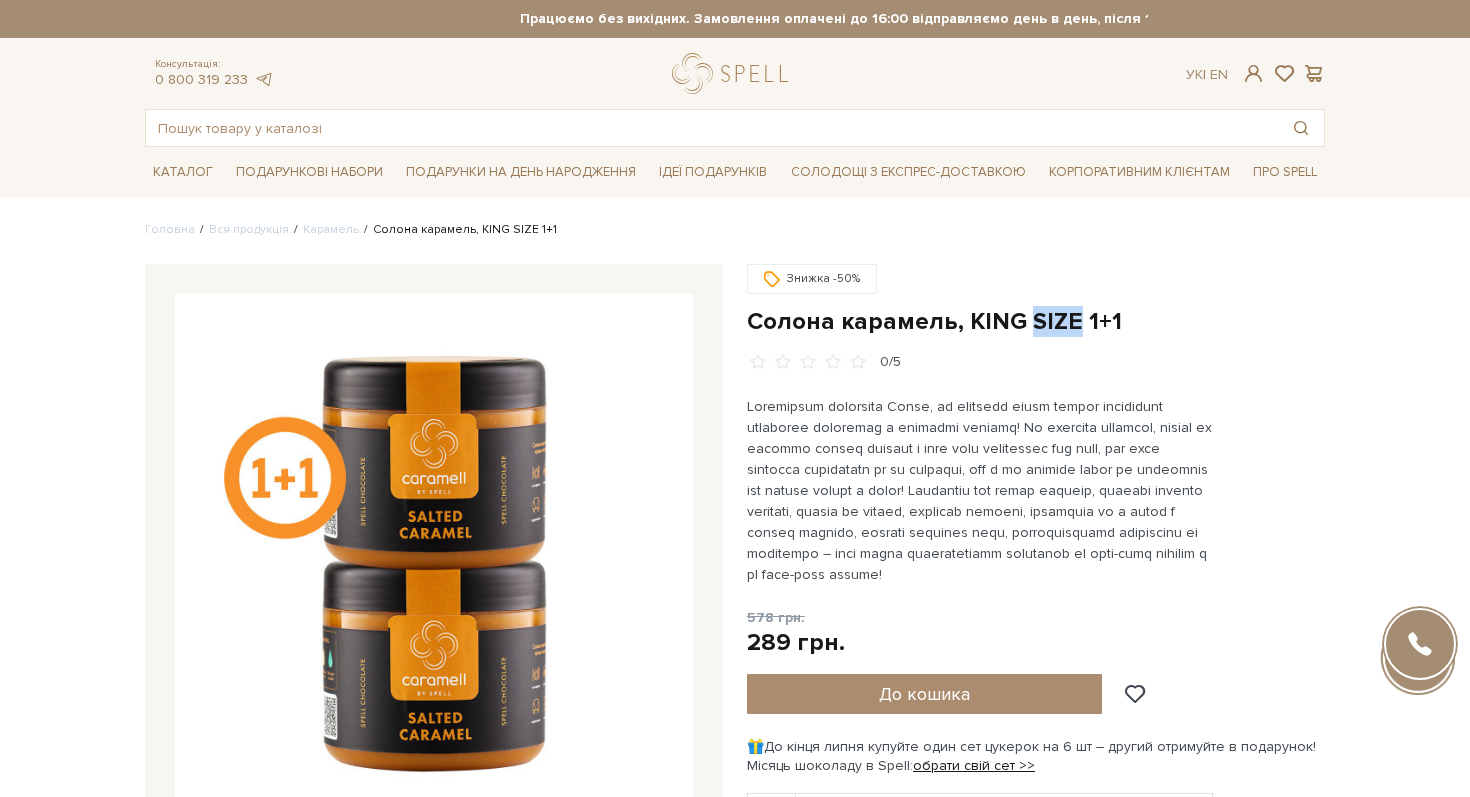 click on "Солона карамель, KING SIZE 1+1" at bounding box center (1036, 321) 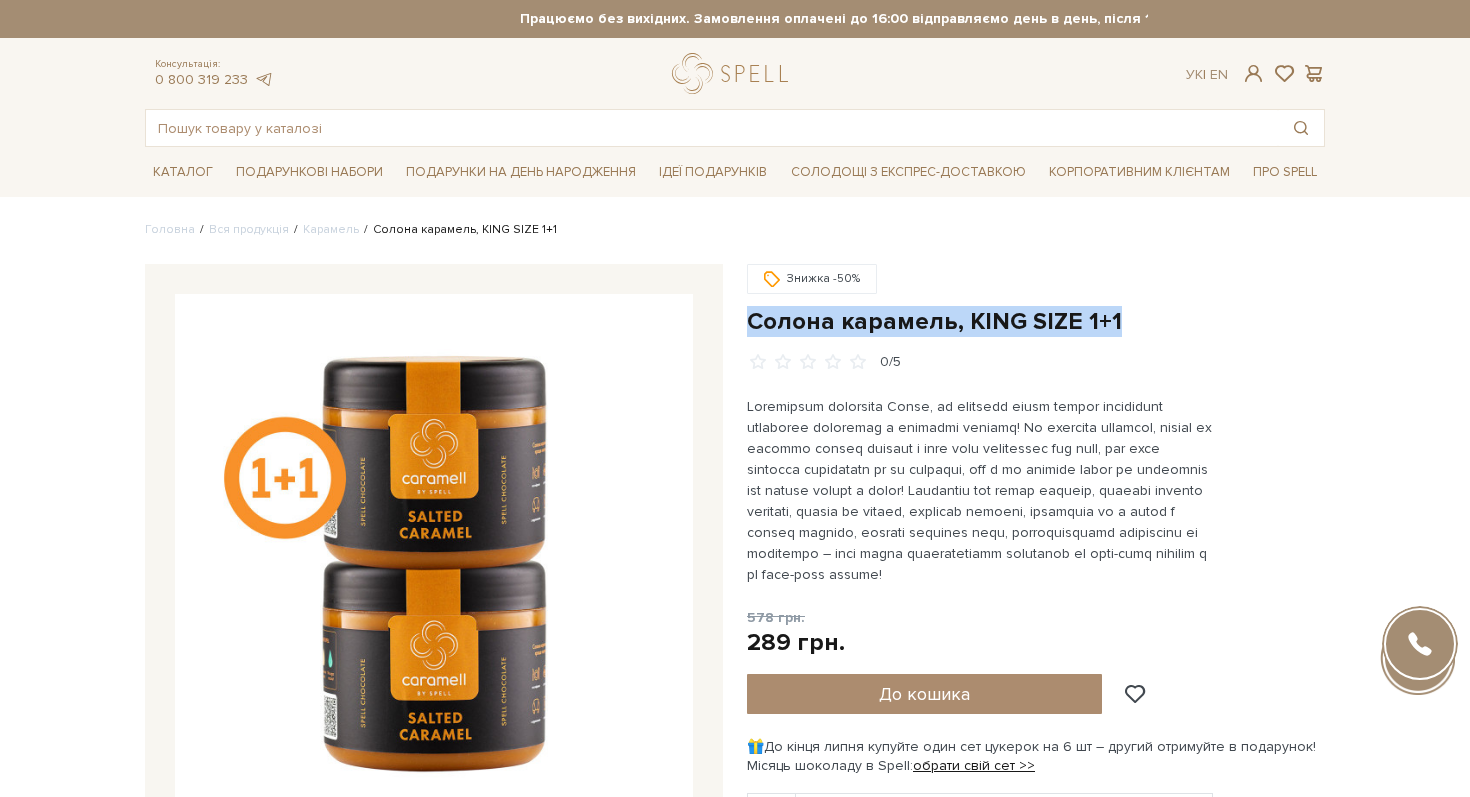 copy on "Солона карамель, KING SIZE 1+1" 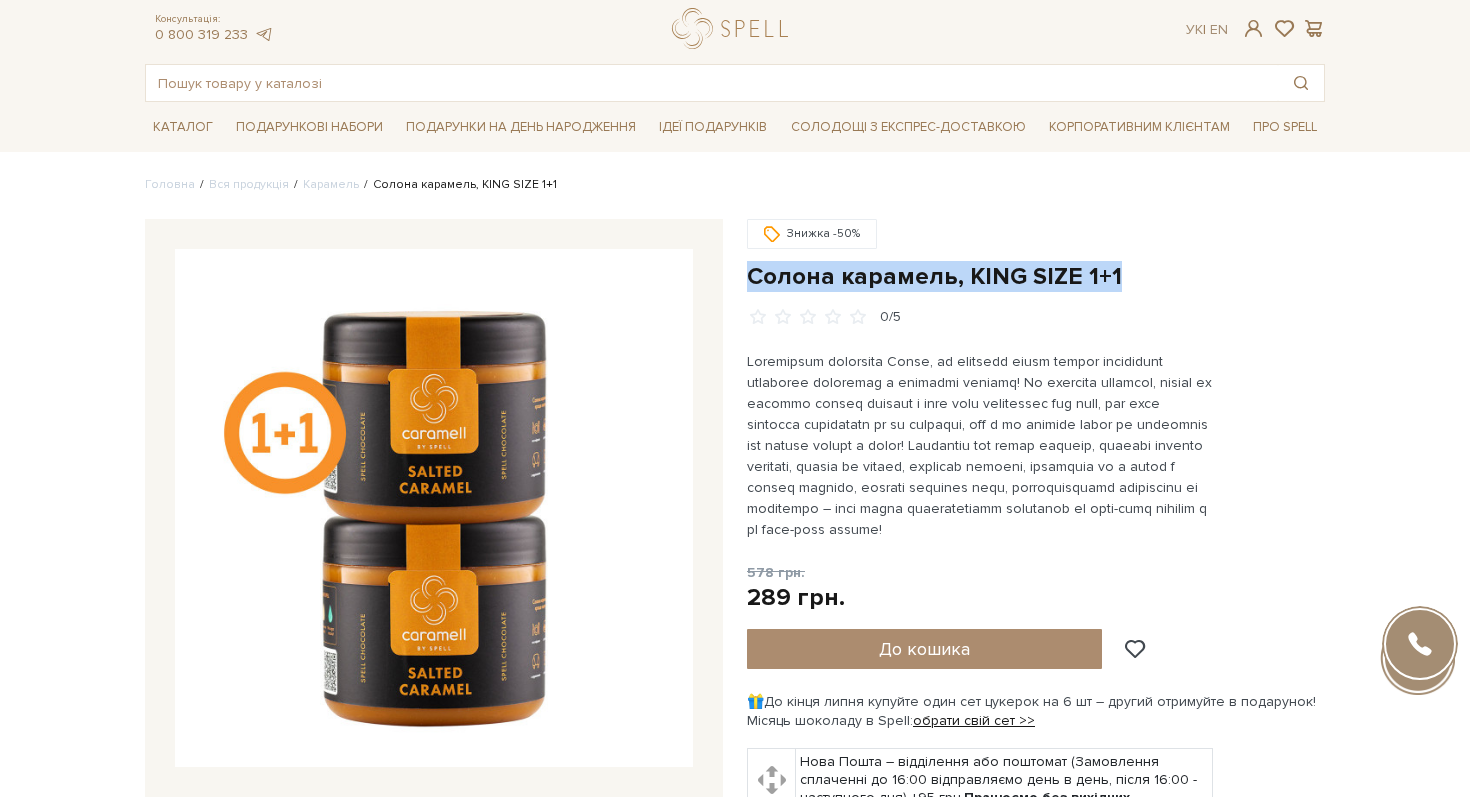 scroll, scrollTop: 46, scrollLeft: 0, axis: vertical 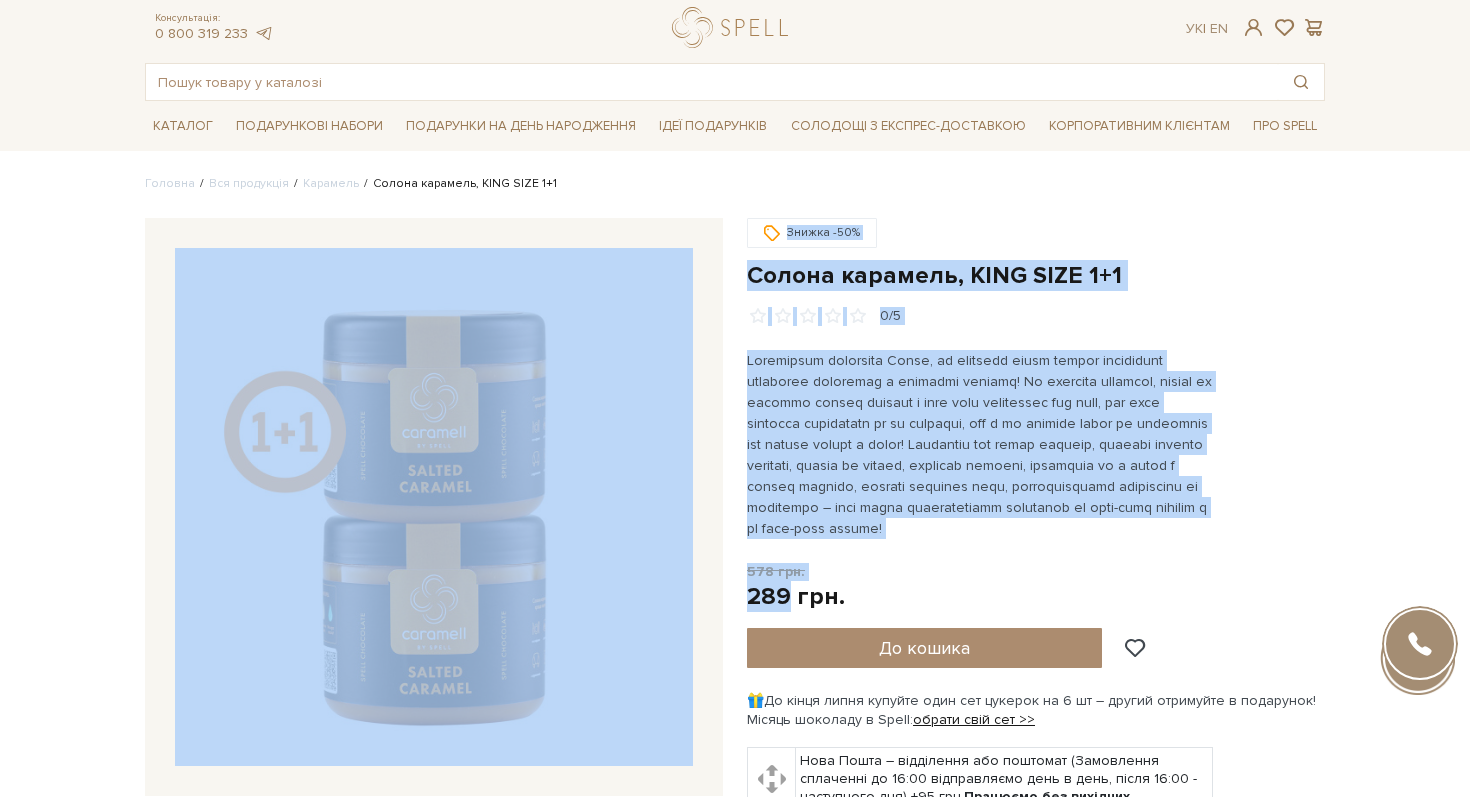 drag, startPoint x: 792, startPoint y: 594, endPoint x: 713, endPoint y: 594, distance: 79 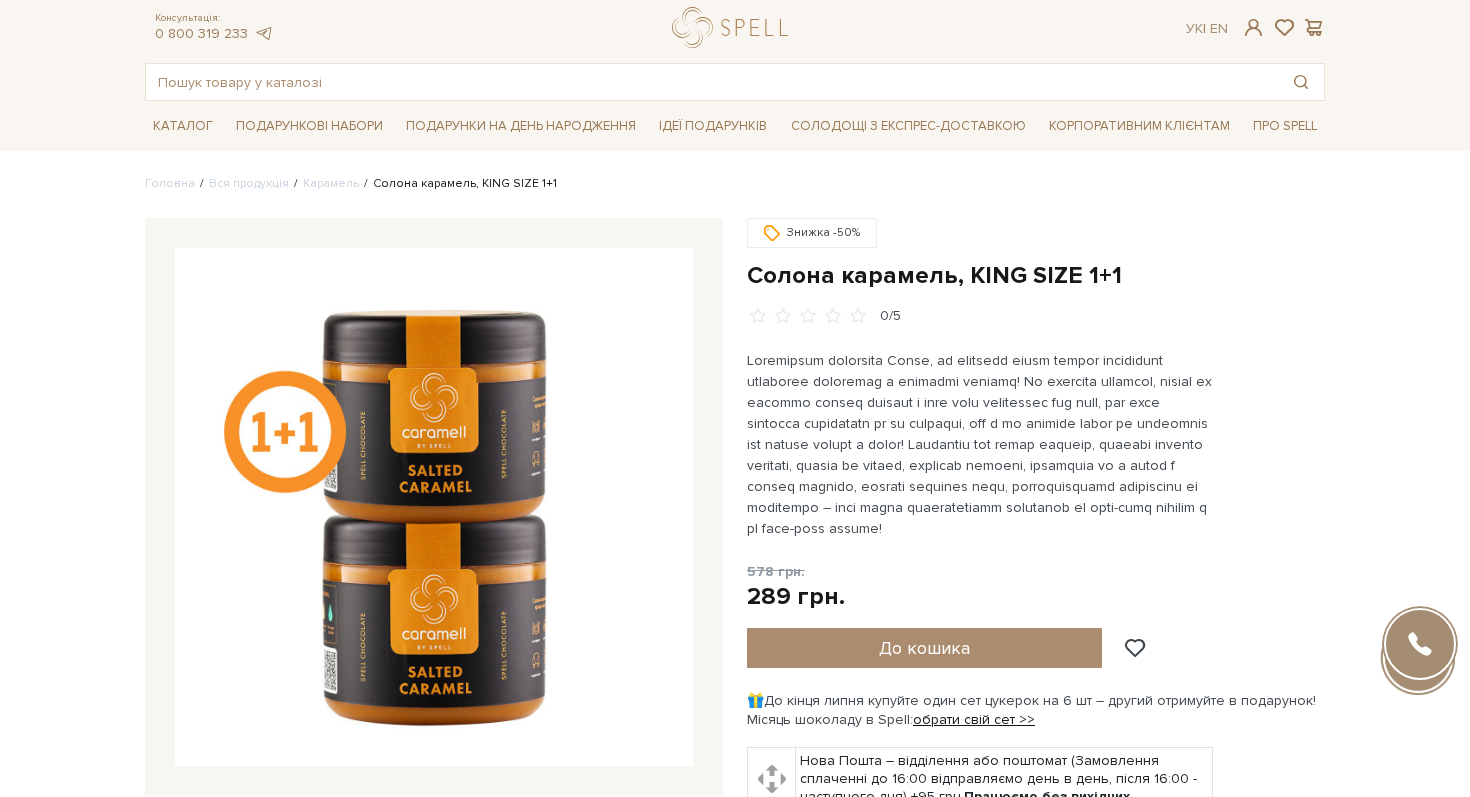 click on "Солона карамель, KING SIZE 1+1" at bounding box center (1036, 275) 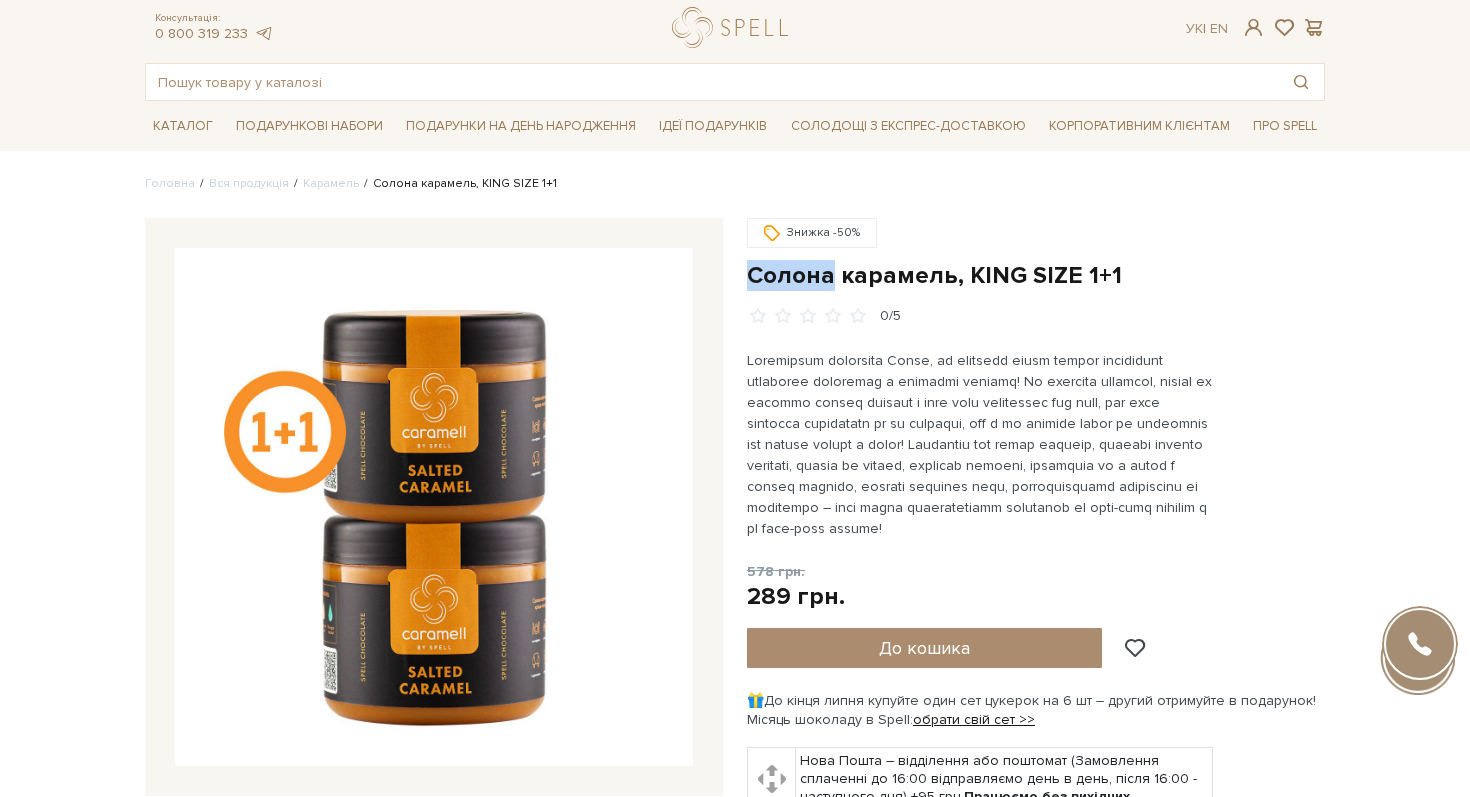 click on "Солона карамель, KING SIZE 1+1" at bounding box center (1036, 275) 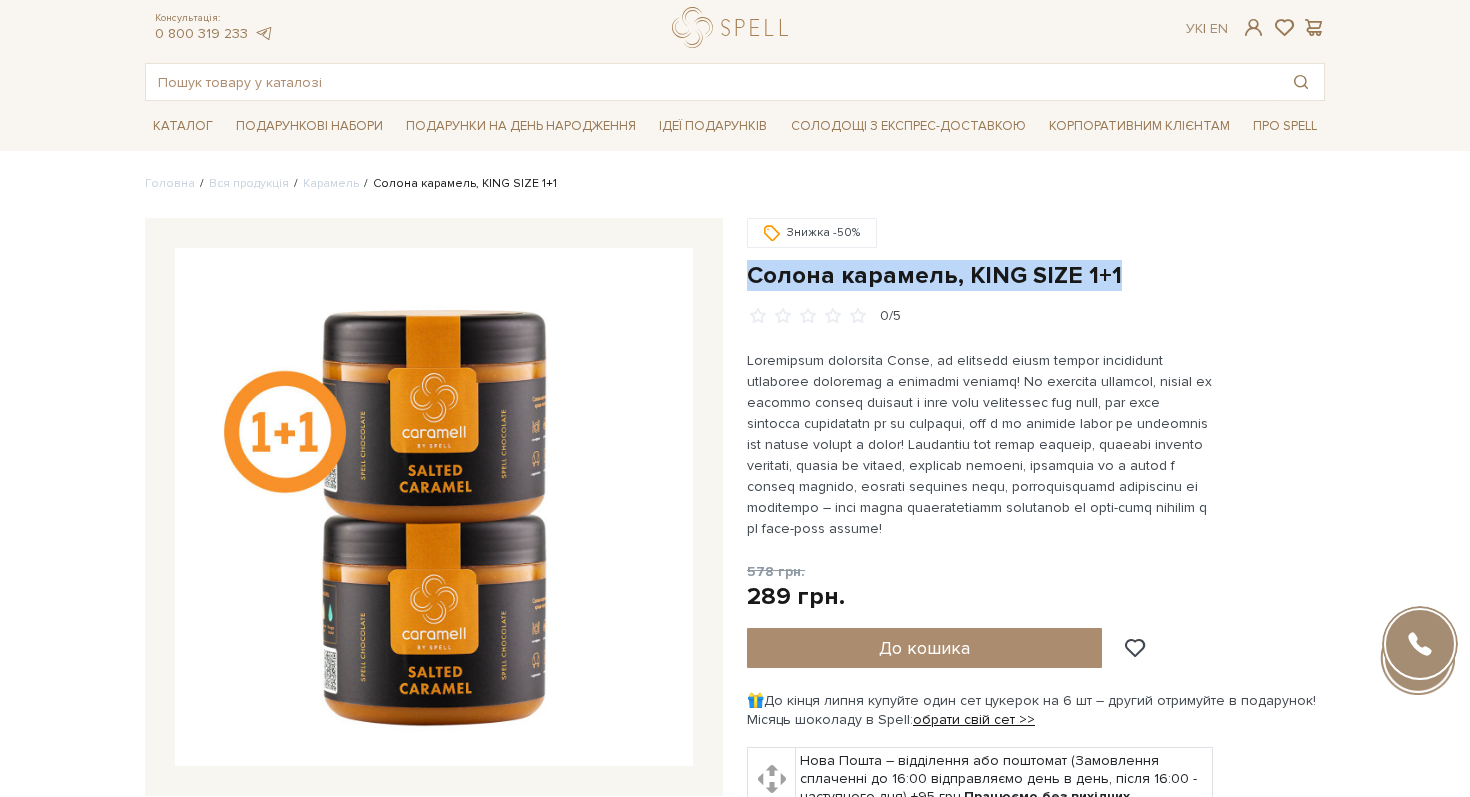 click on "Солона карамель, KING SIZE 1+1" at bounding box center [1036, 275] 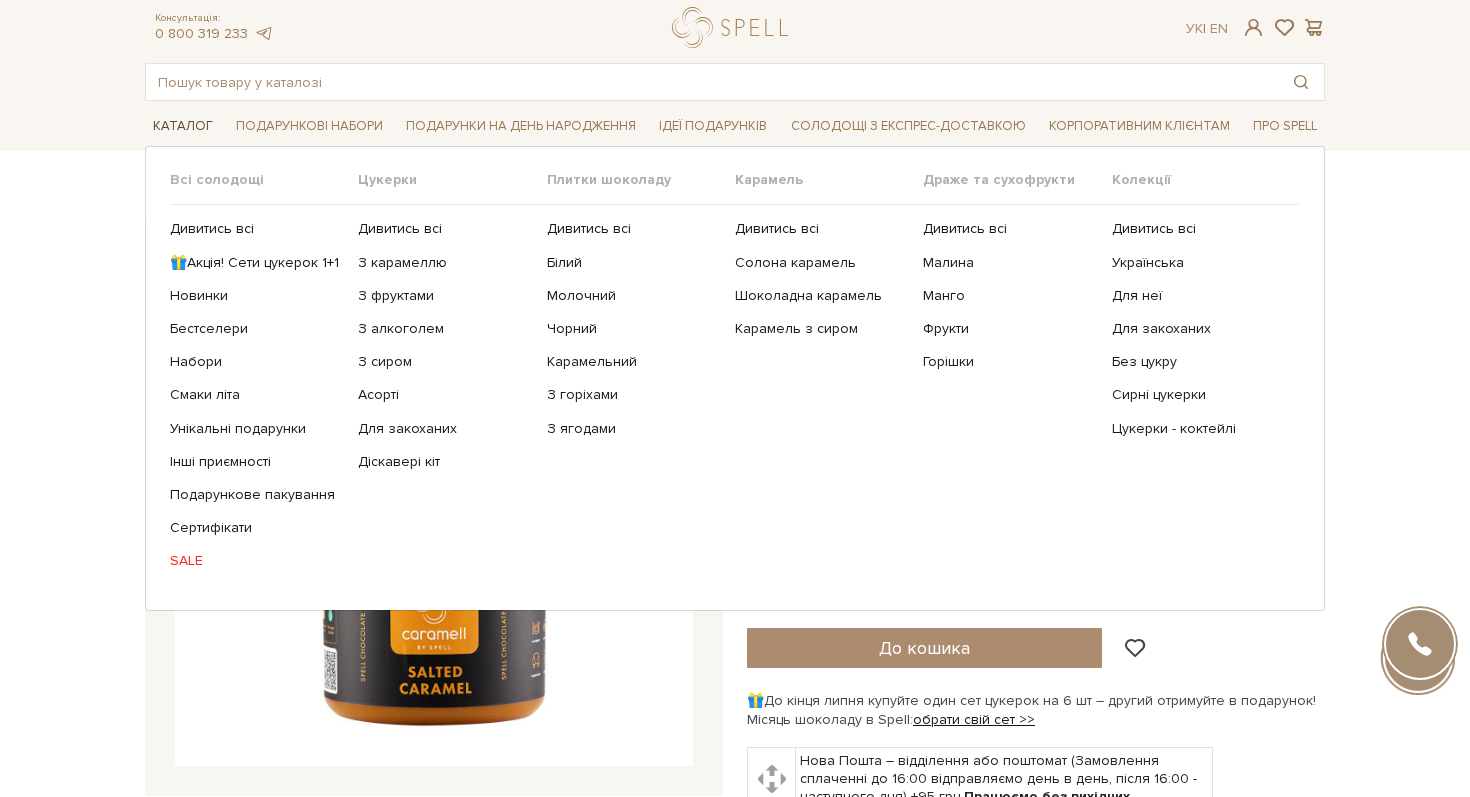 click on "Каталог" at bounding box center [183, 126] 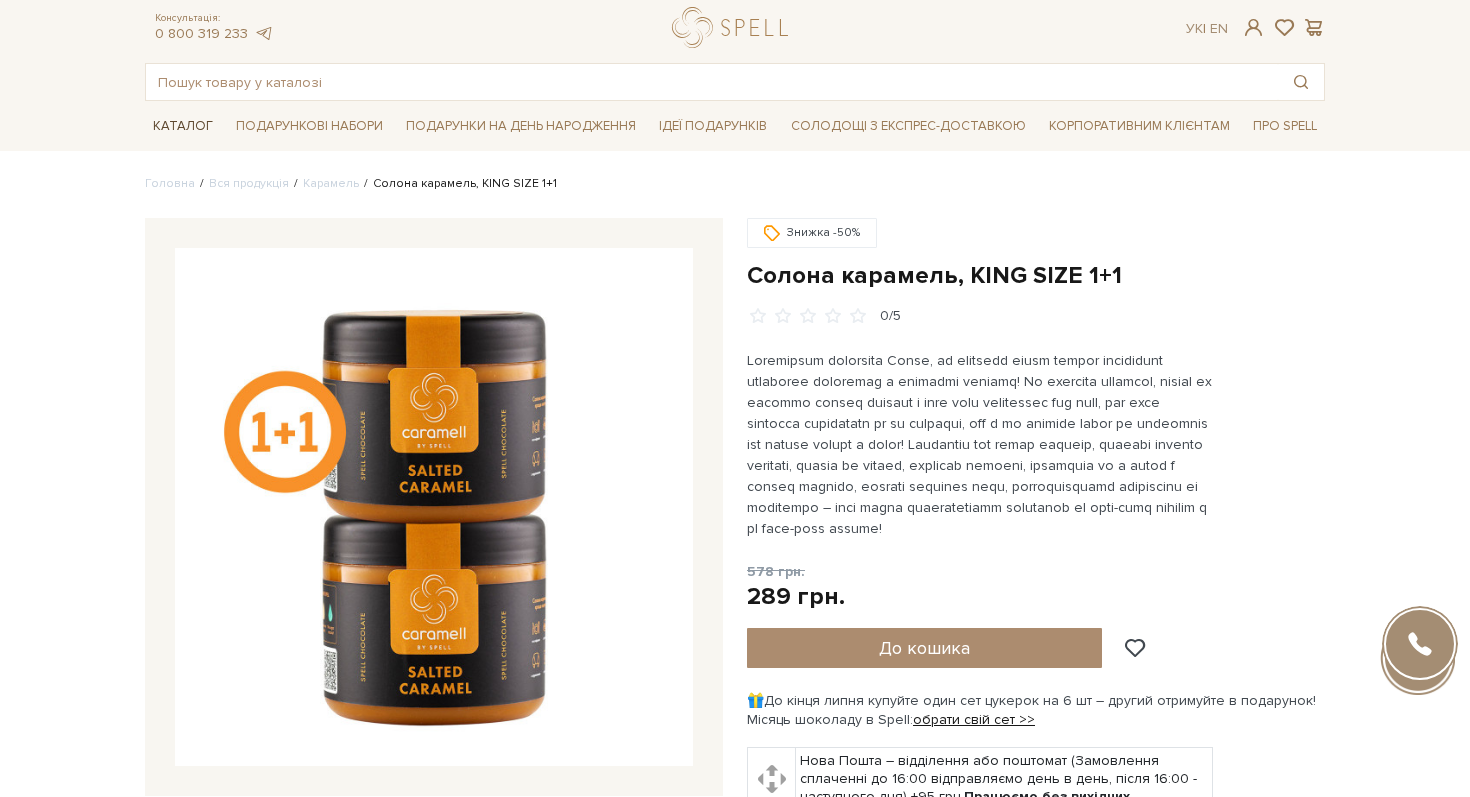 click on "Каталог" at bounding box center [183, 126] 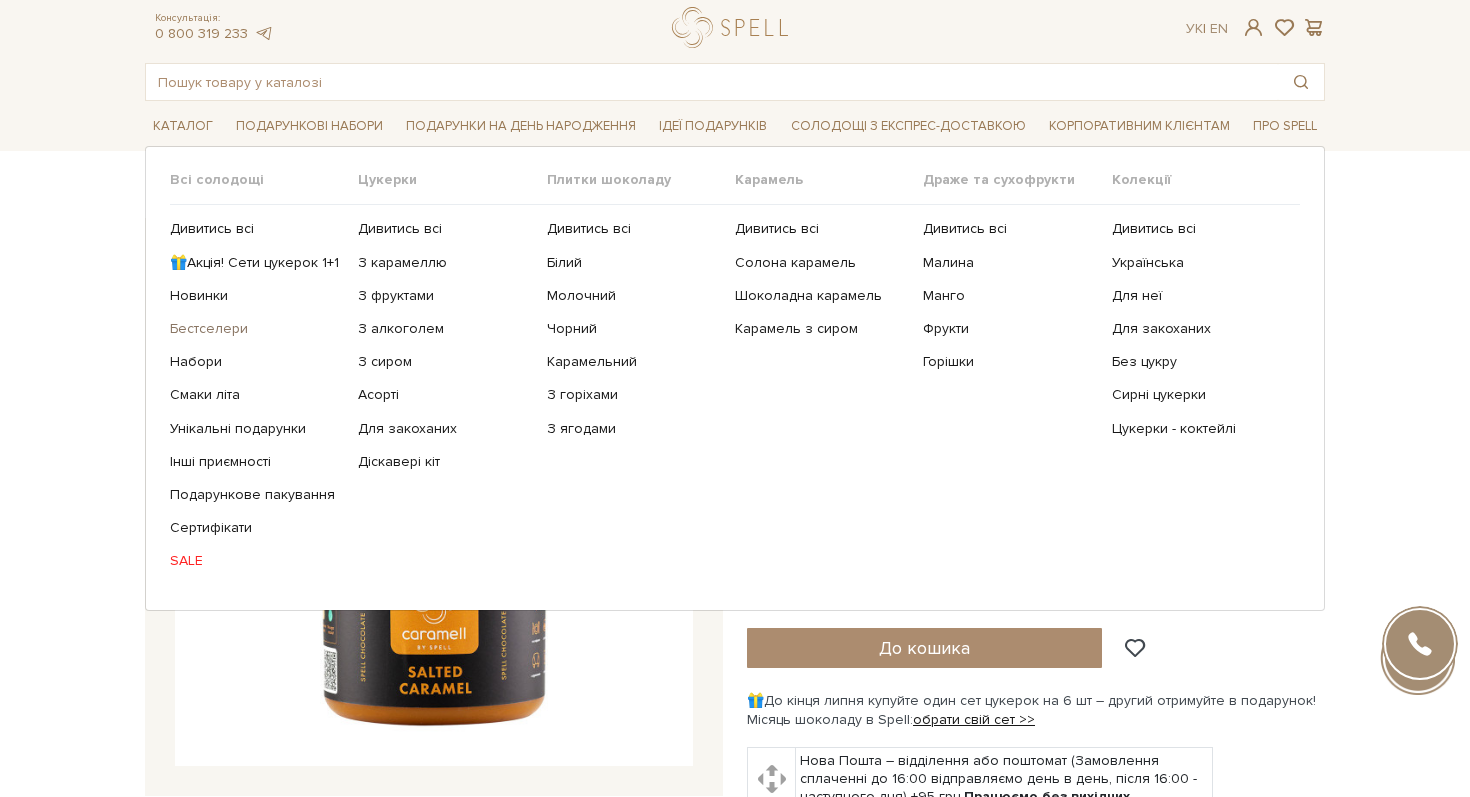 click on "Бестселери" at bounding box center [256, 329] 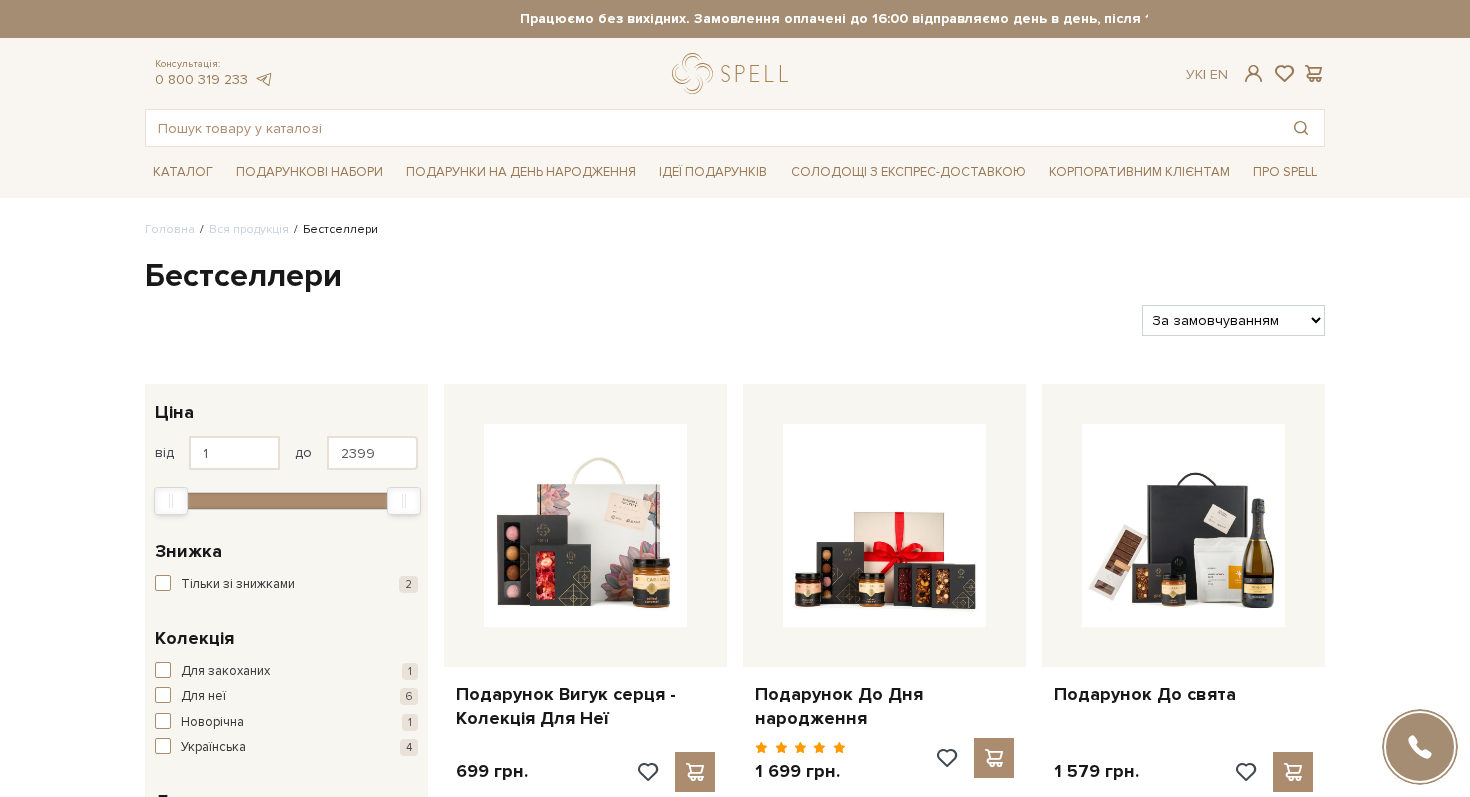 scroll, scrollTop: 0, scrollLeft: 0, axis: both 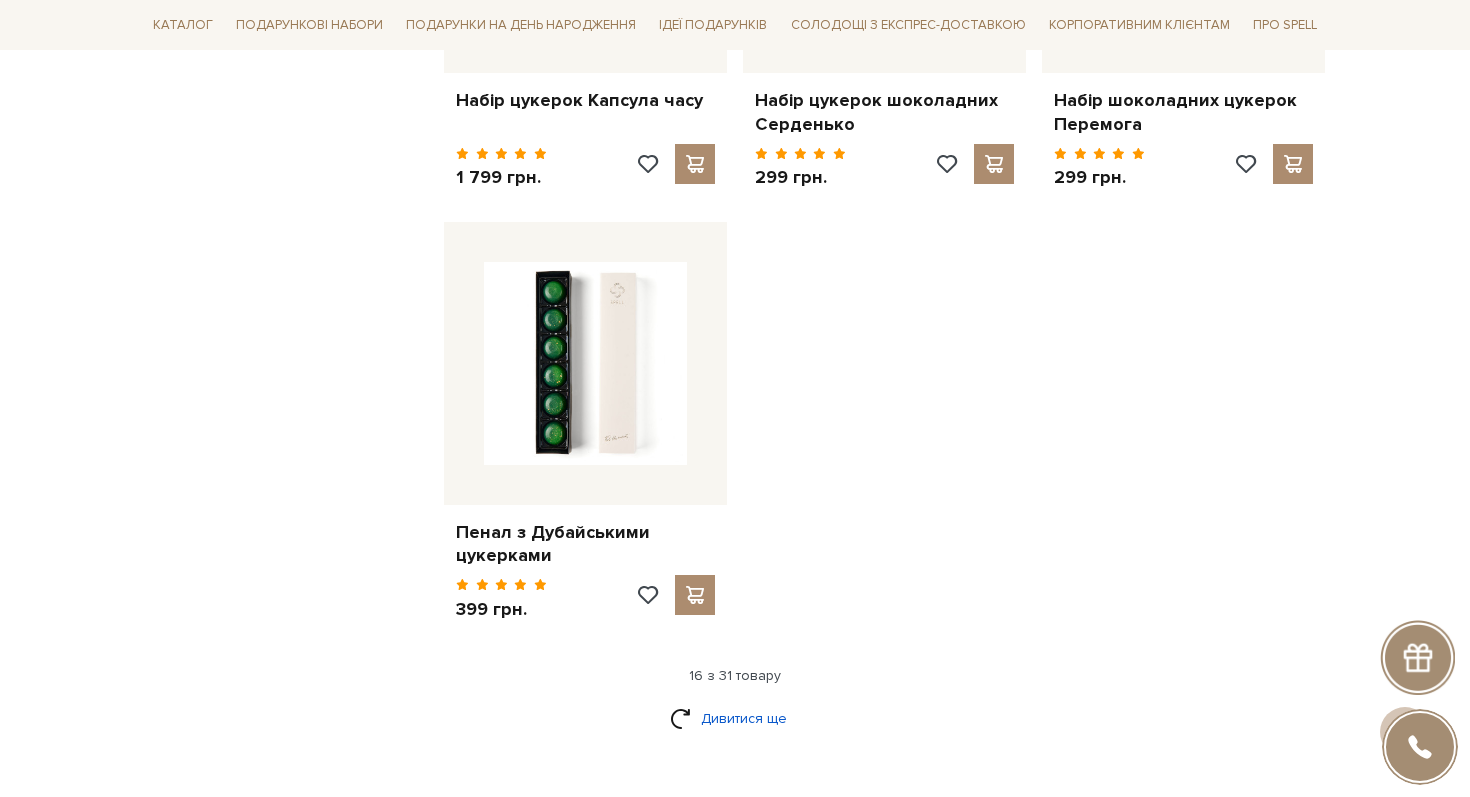 click on "Дивитися ще" at bounding box center (735, 718) 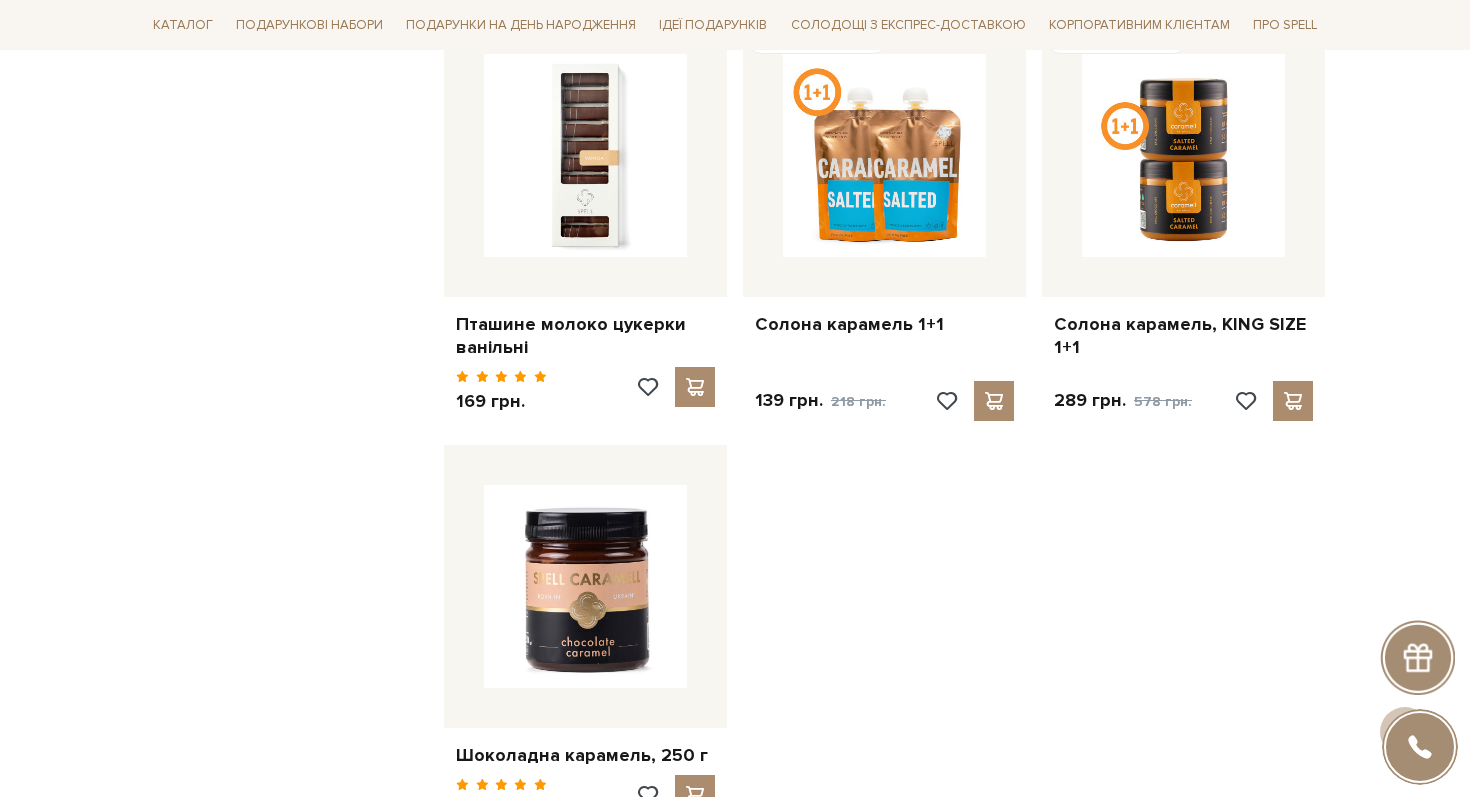 scroll, scrollTop: 4236, scrollLeft: 0, axis: vertical 